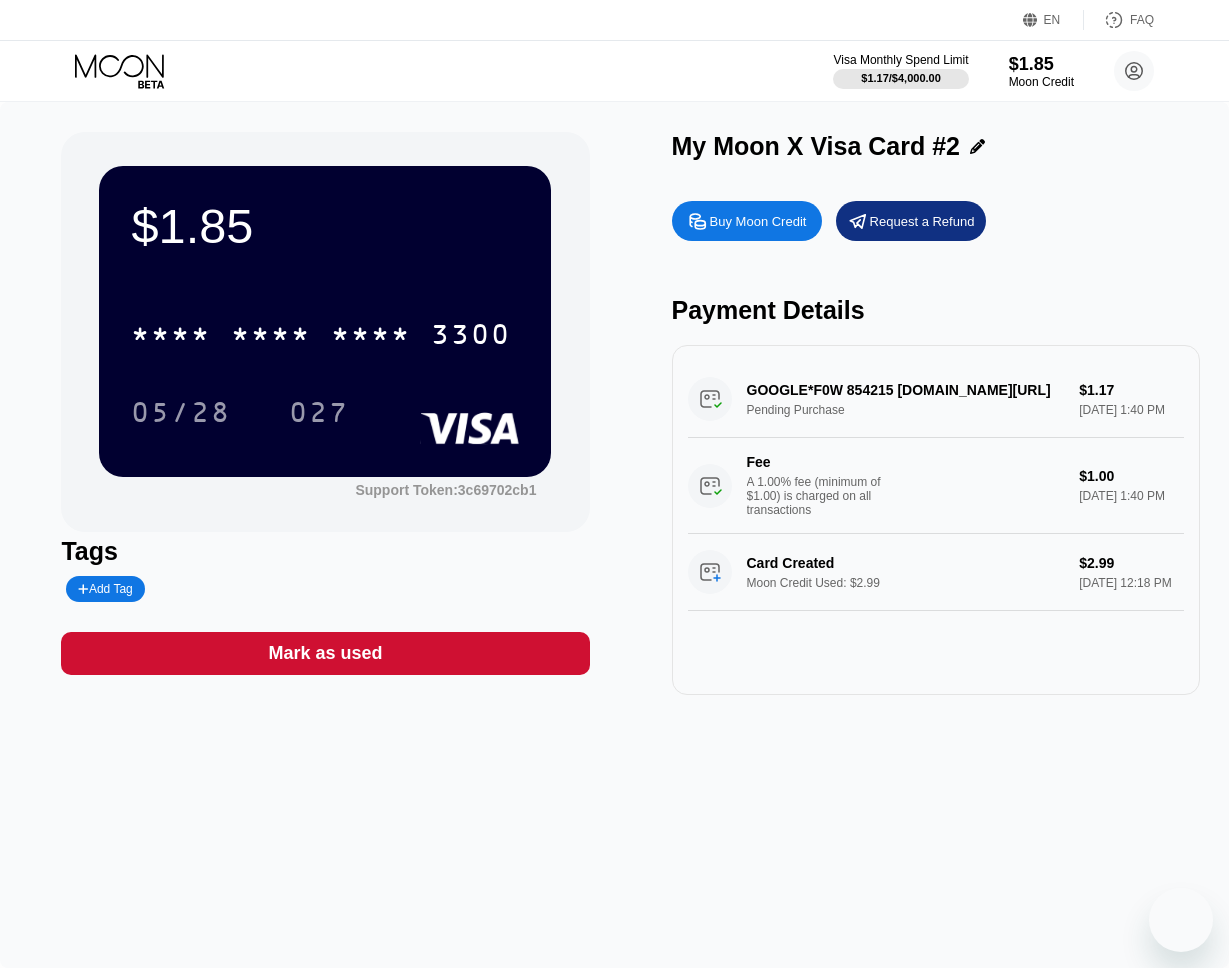scroll, scrollTop: 0, scrollLeft: 0, axis: both 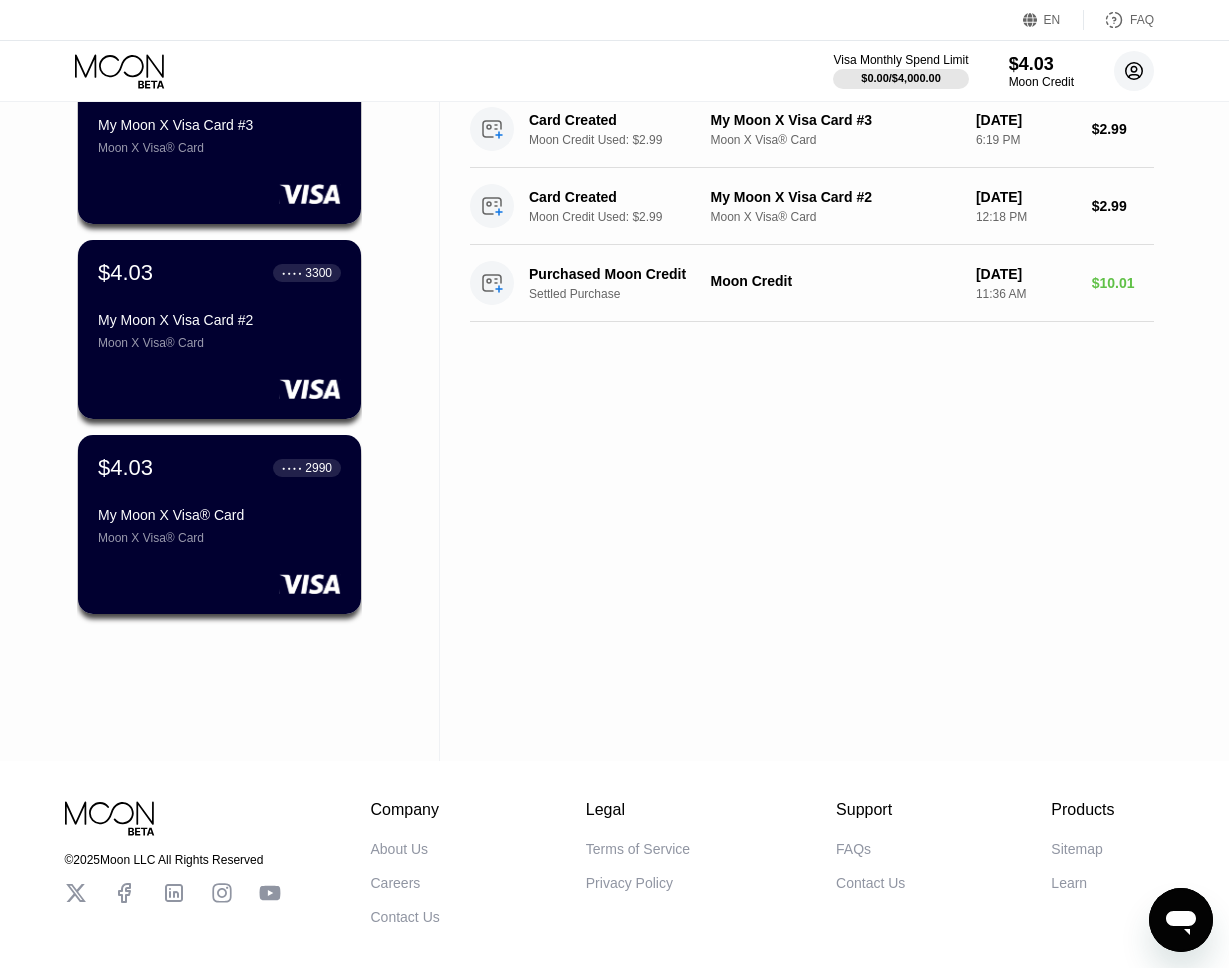 click 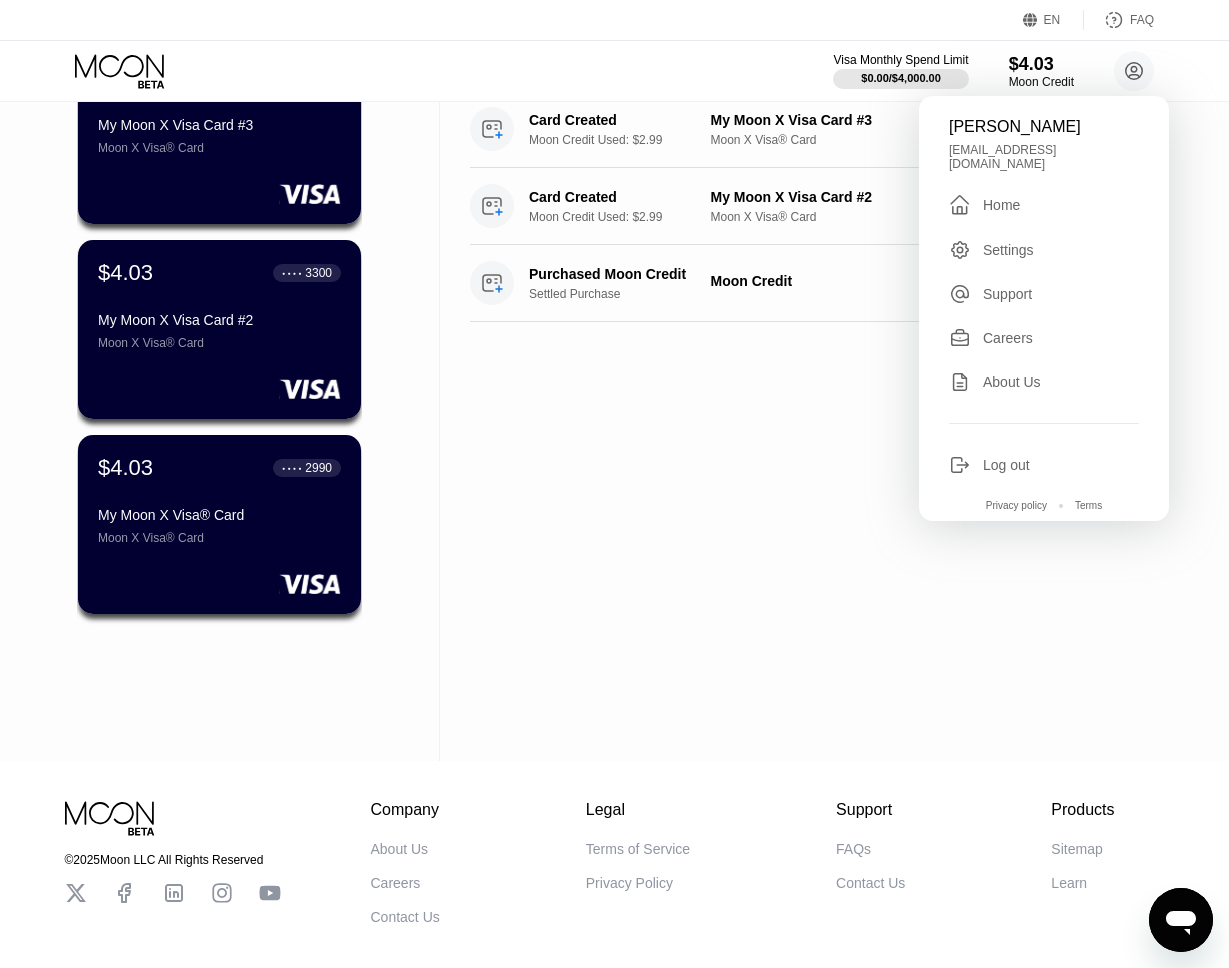click on "Log out" at bounding box center [1006, 465] 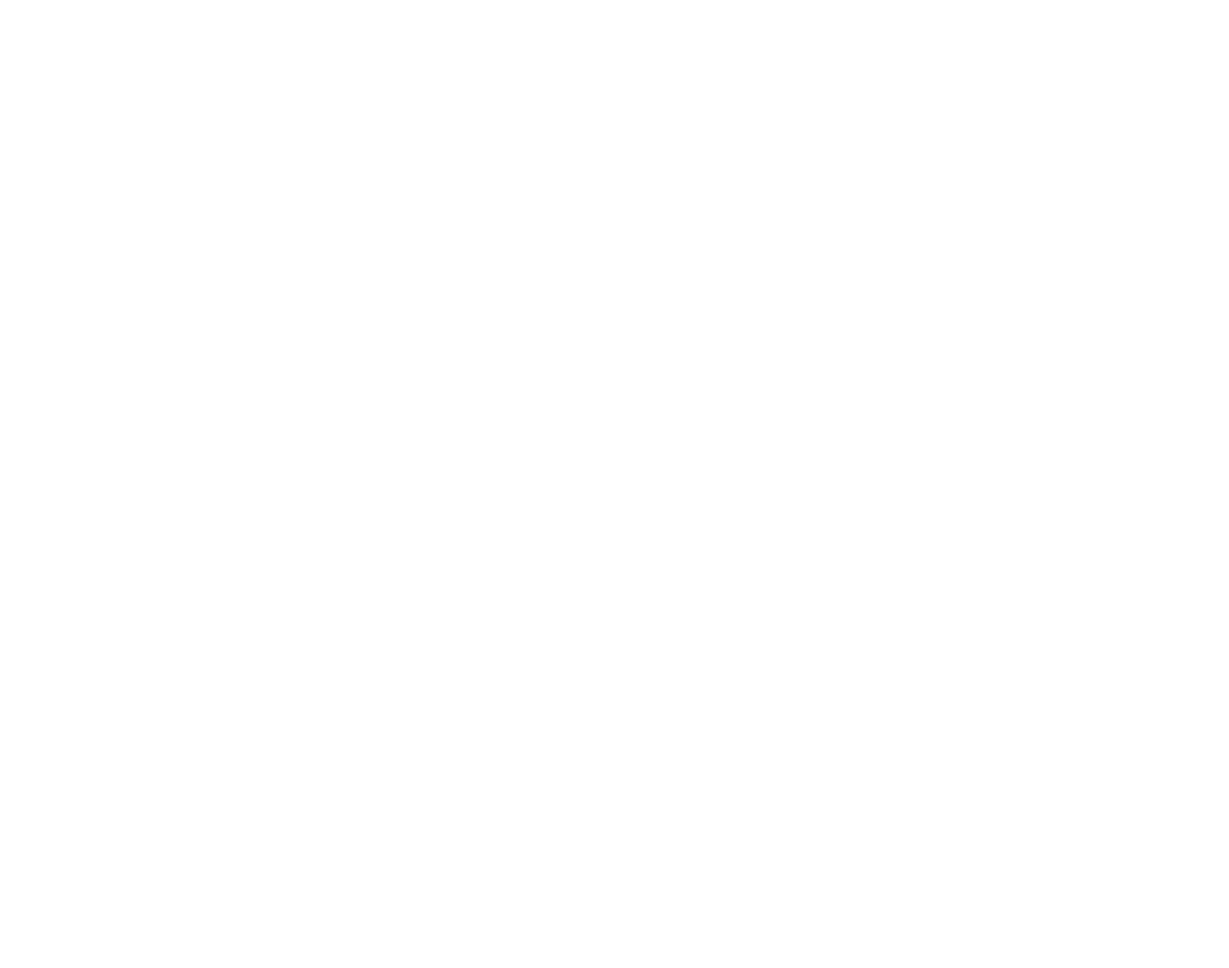 scroll, scrollTop: 0, scrollLeft: 0, axis: both 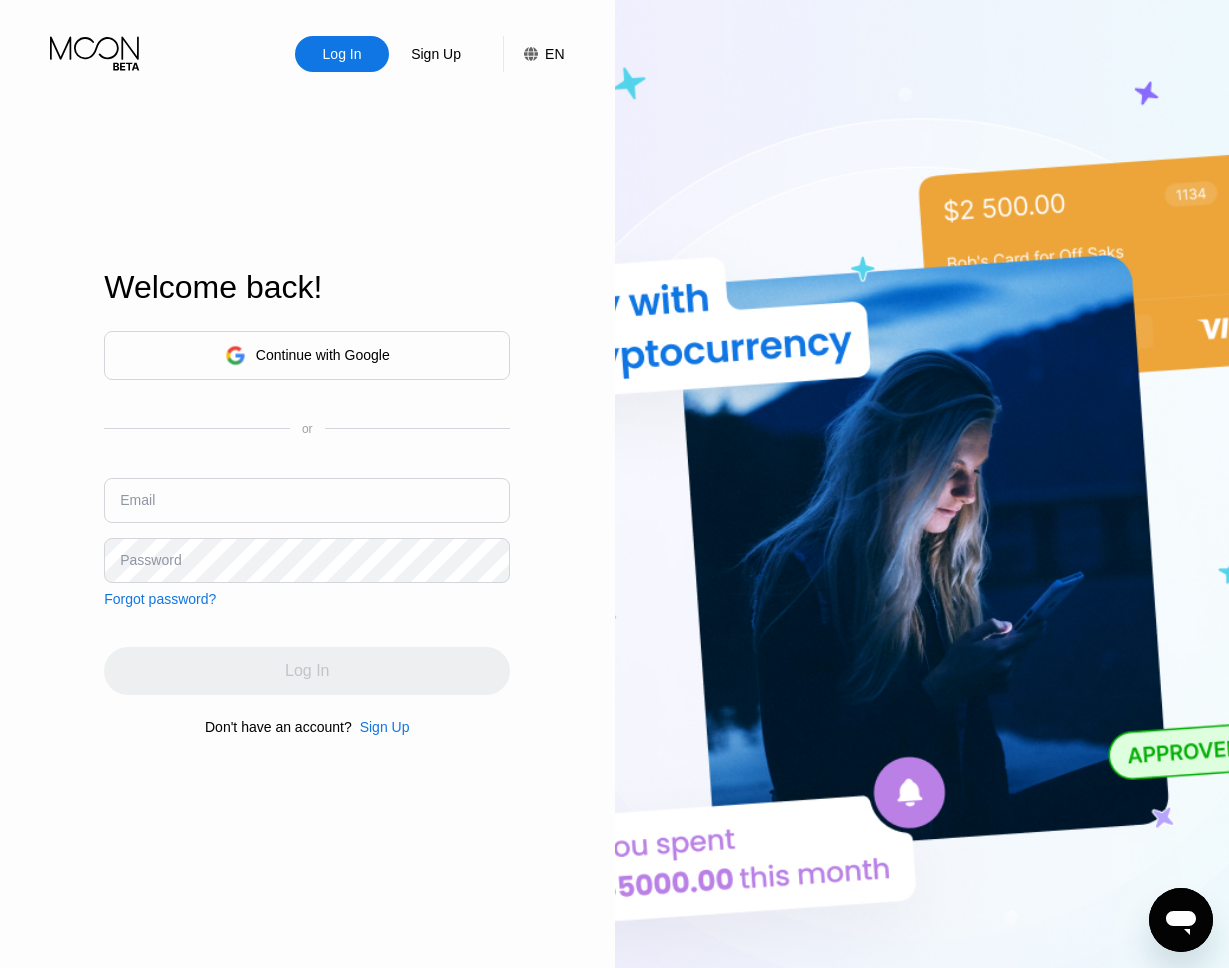 type on "sukhwinder199200" 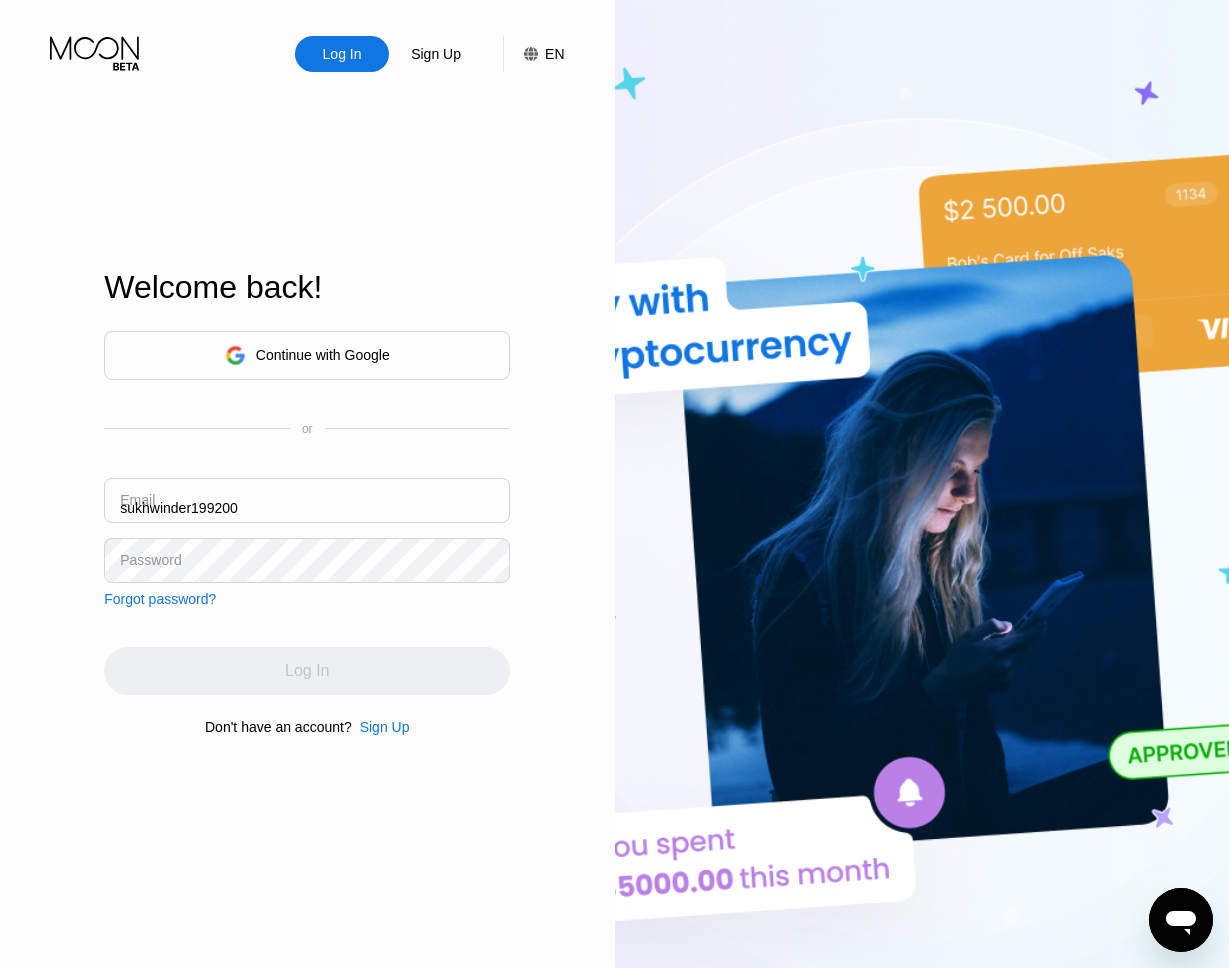 click on "Continue with Google" at bounding box center (323, 355) 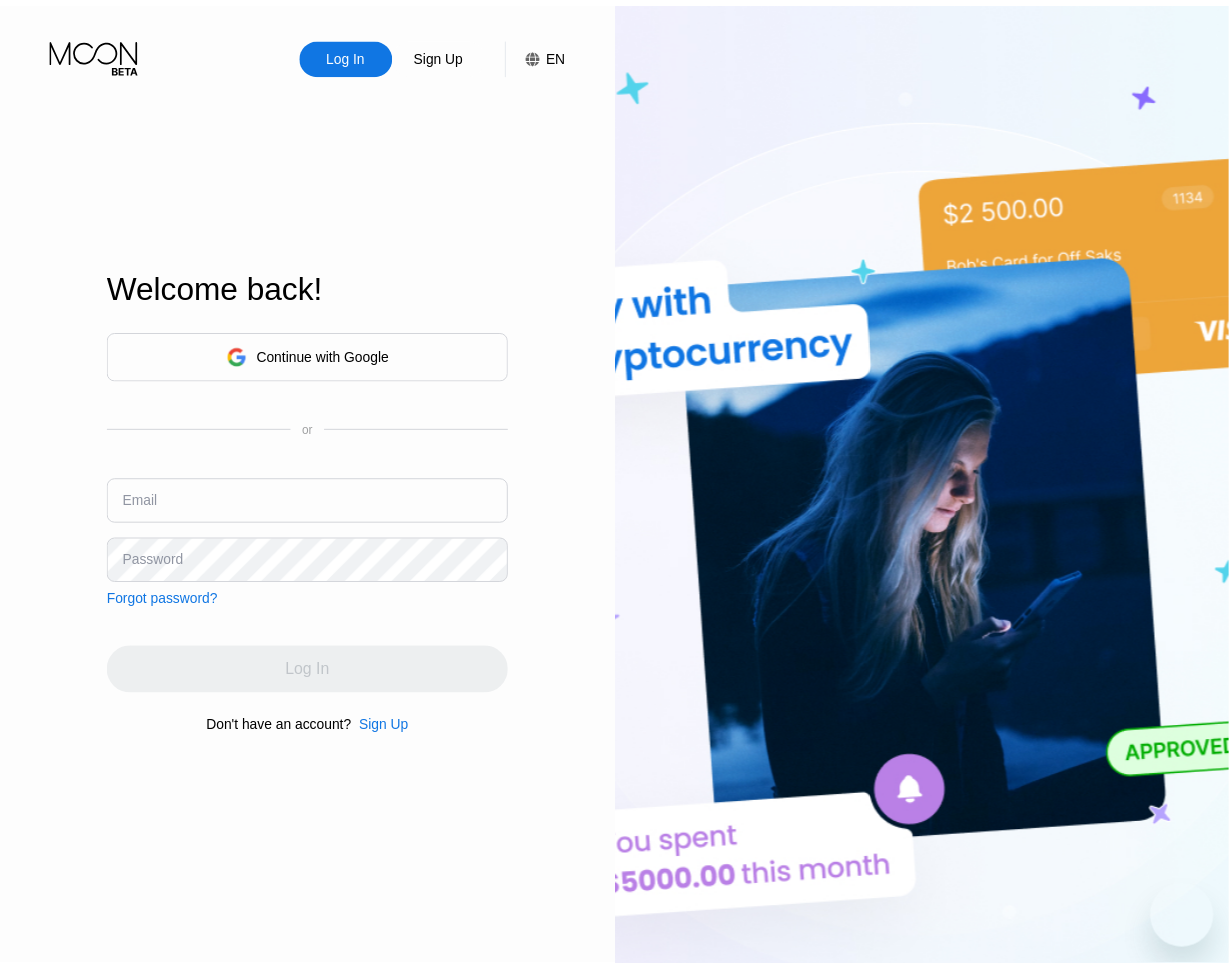 scroll, scrollTop: 0, scrollLeft: 0, axis: both 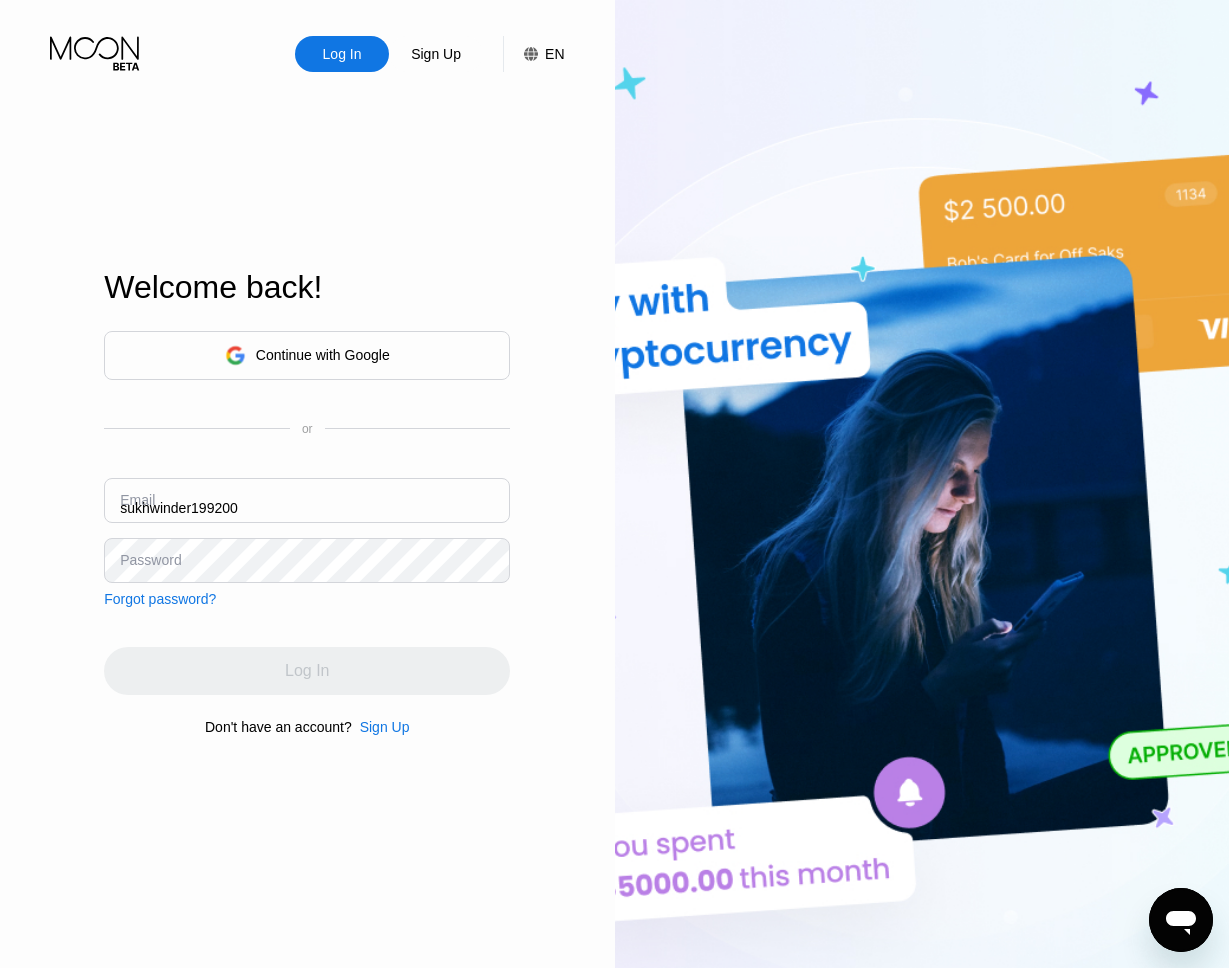 click on "sukhwinder199200" at bounding box center (307, 500) 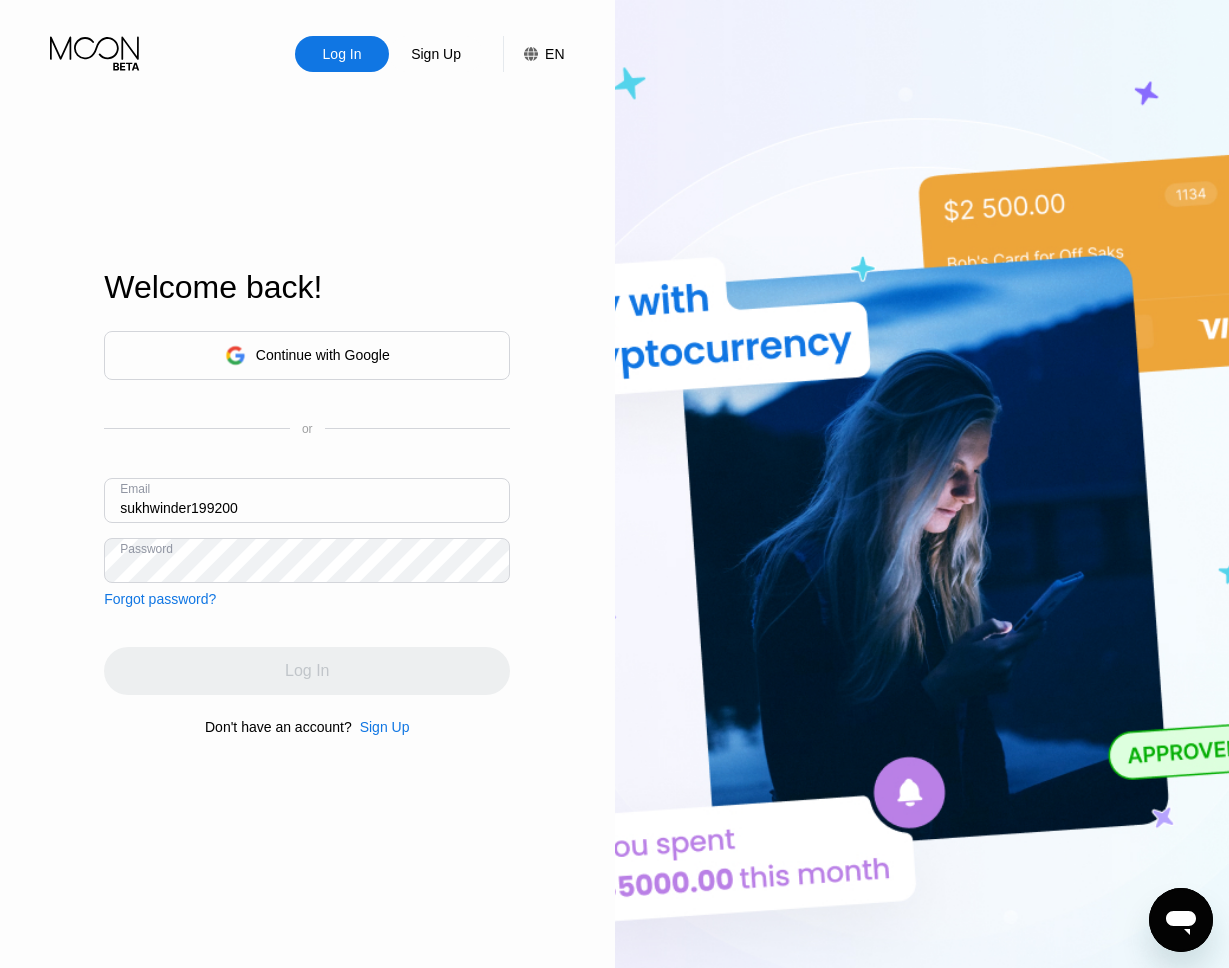 type on "[EMAIL_ADDRESS][DOMAIN_NAME]" 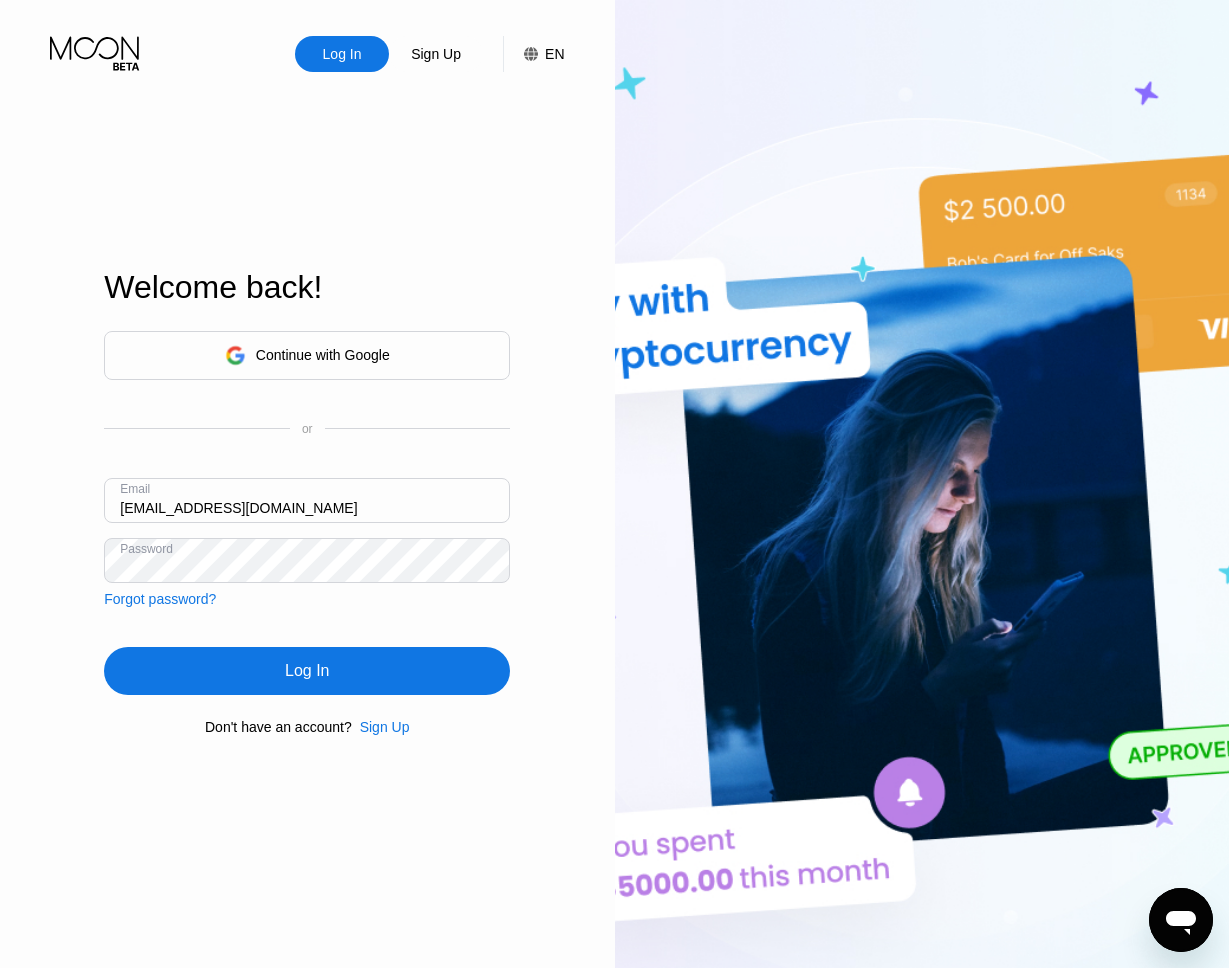 click on "Log In" at bounding box center (307, 671) 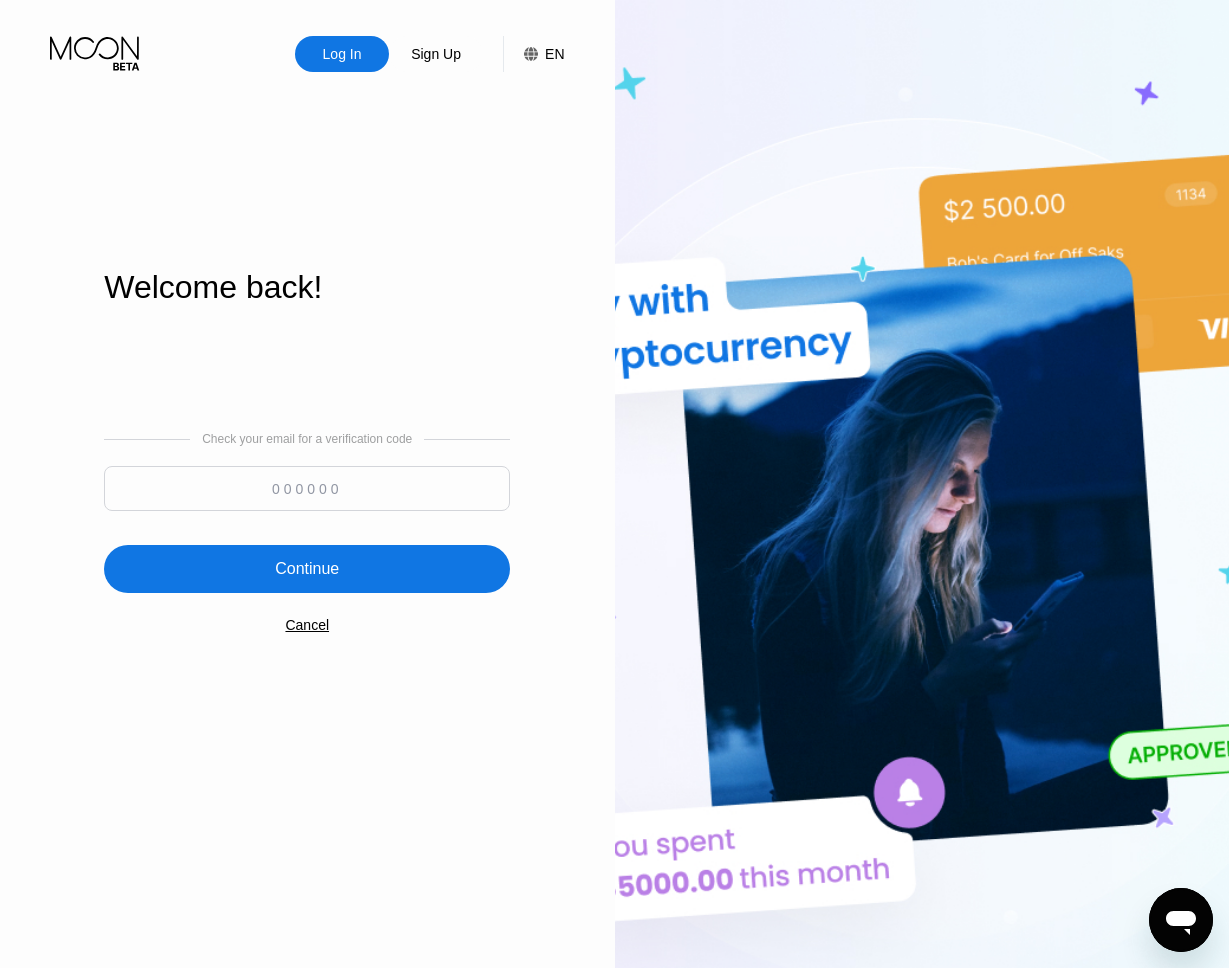 click at bounding box center (307, 488) 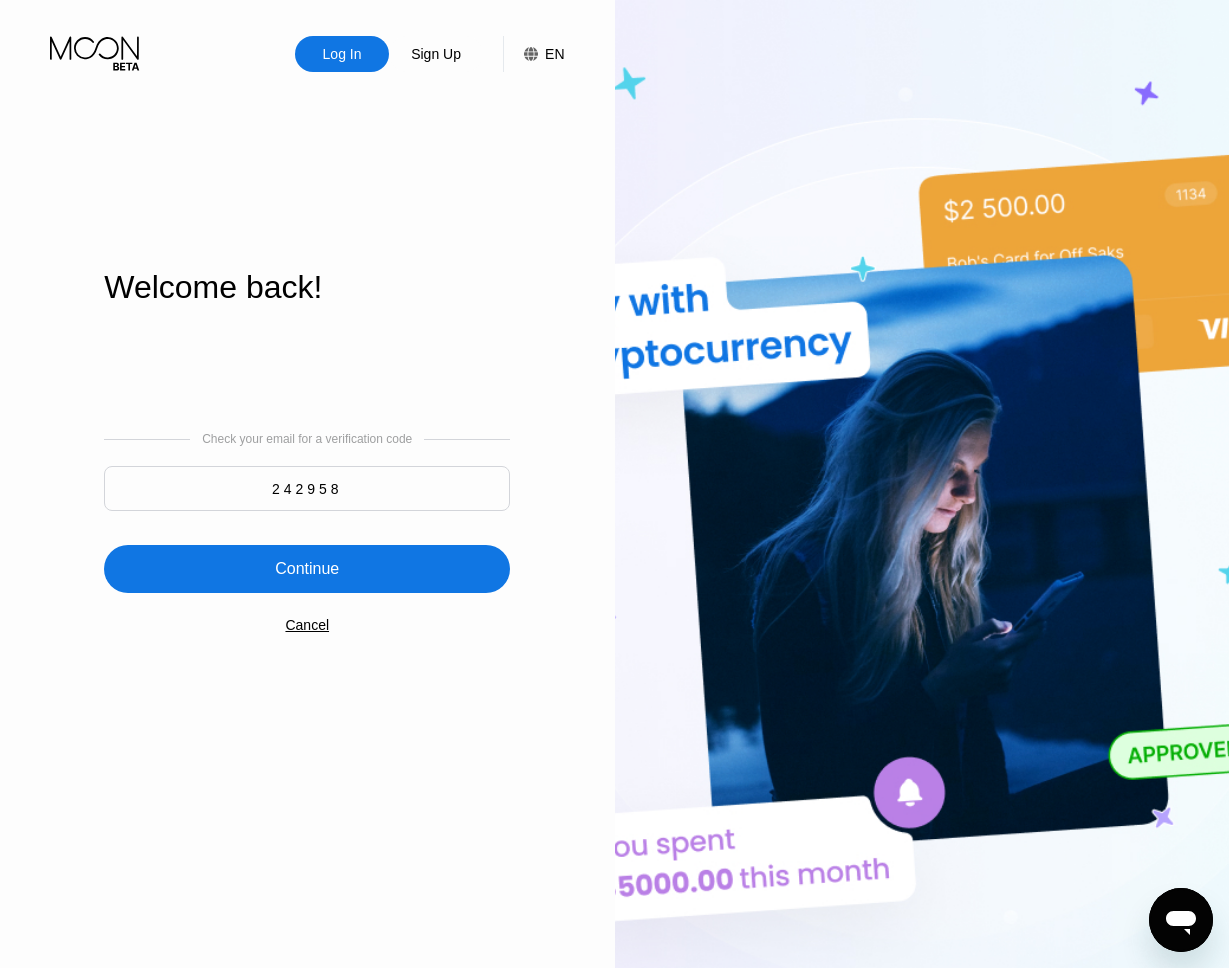 type on "242958" 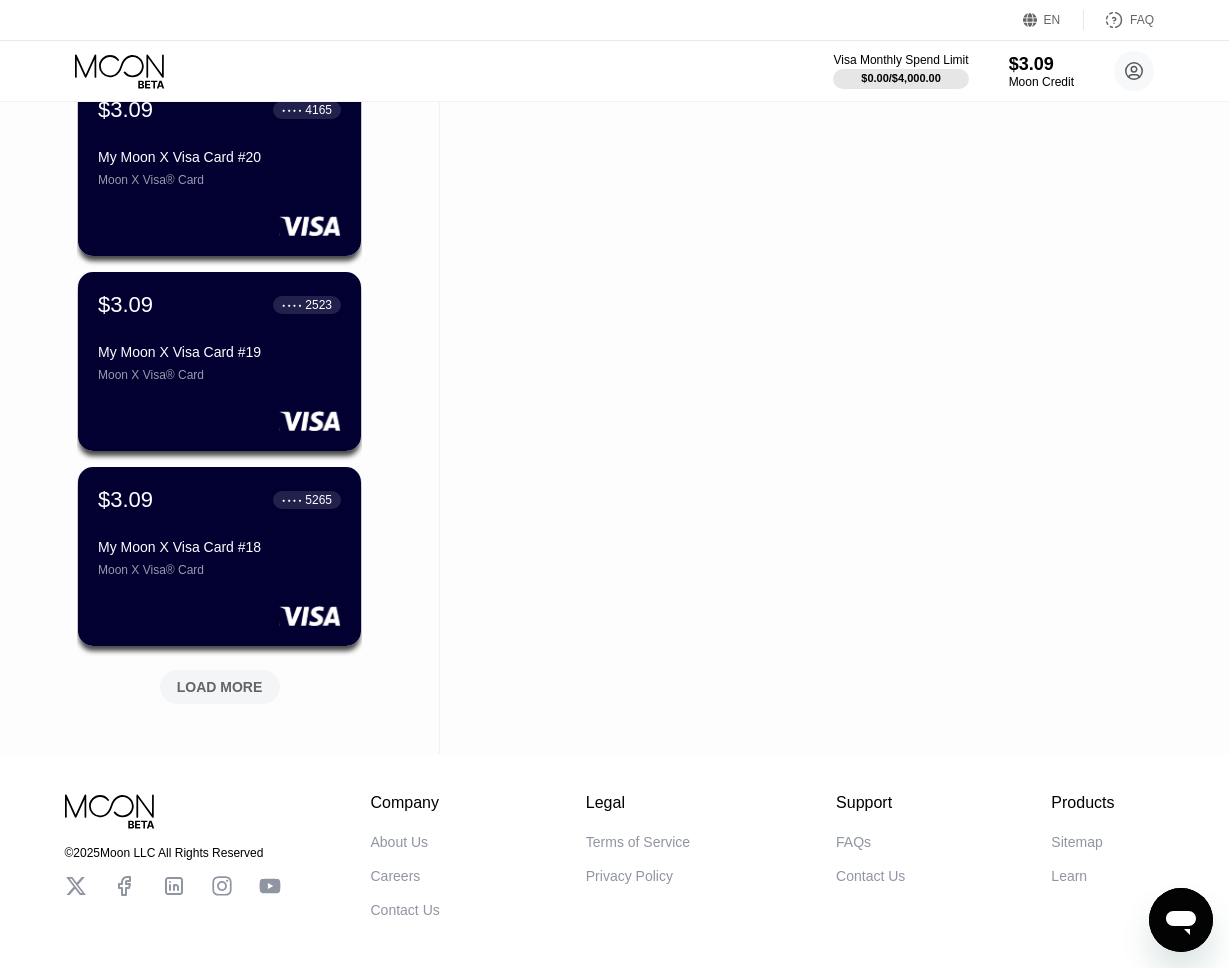 scroll, scrollTop: 661, scrollLeft: 0, axis: vertical 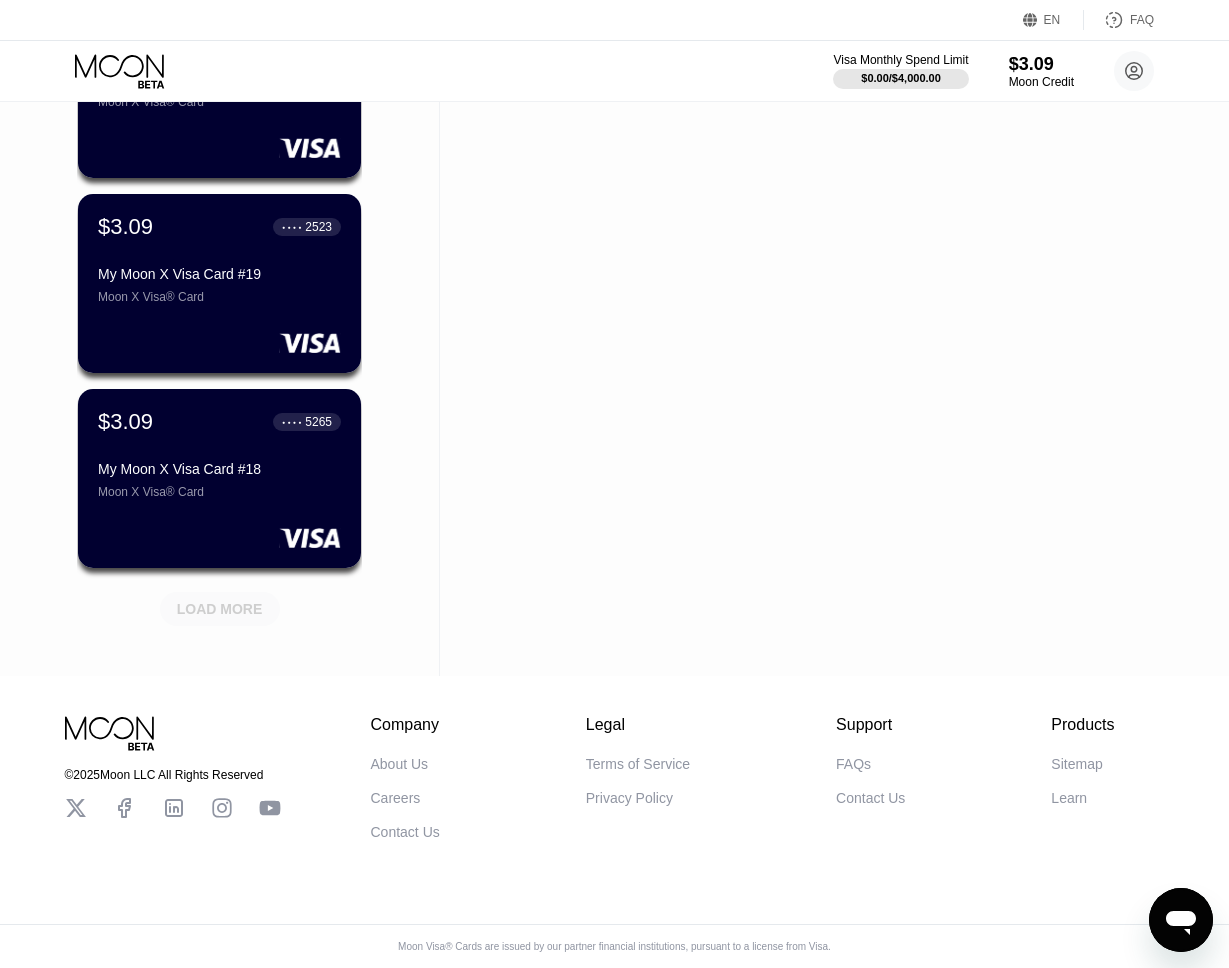 click on "LOAD MORE" at bounding box center [220, 609] 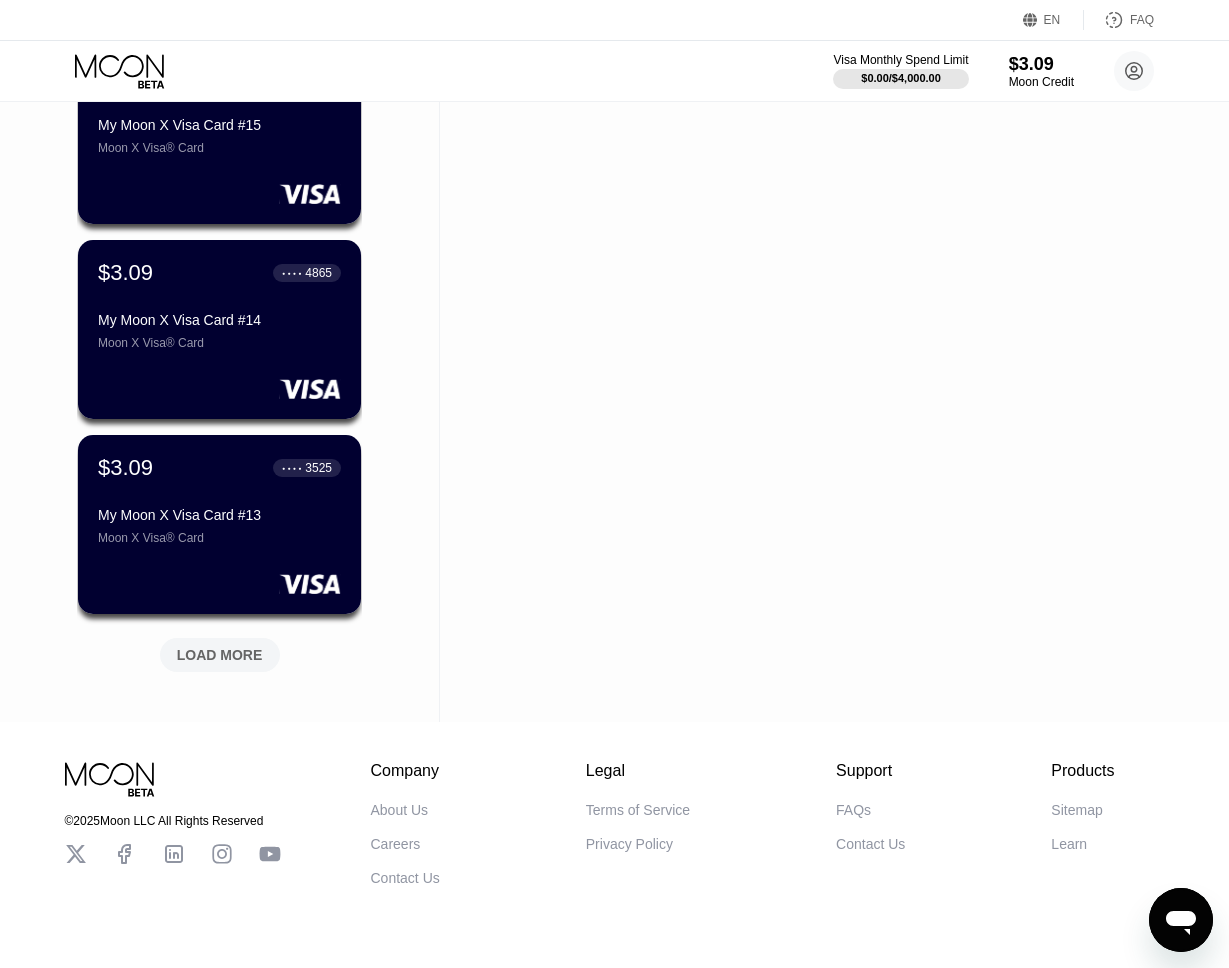 scroll, scrollTop: 1636, scrollLeft: 0, axis: vertical 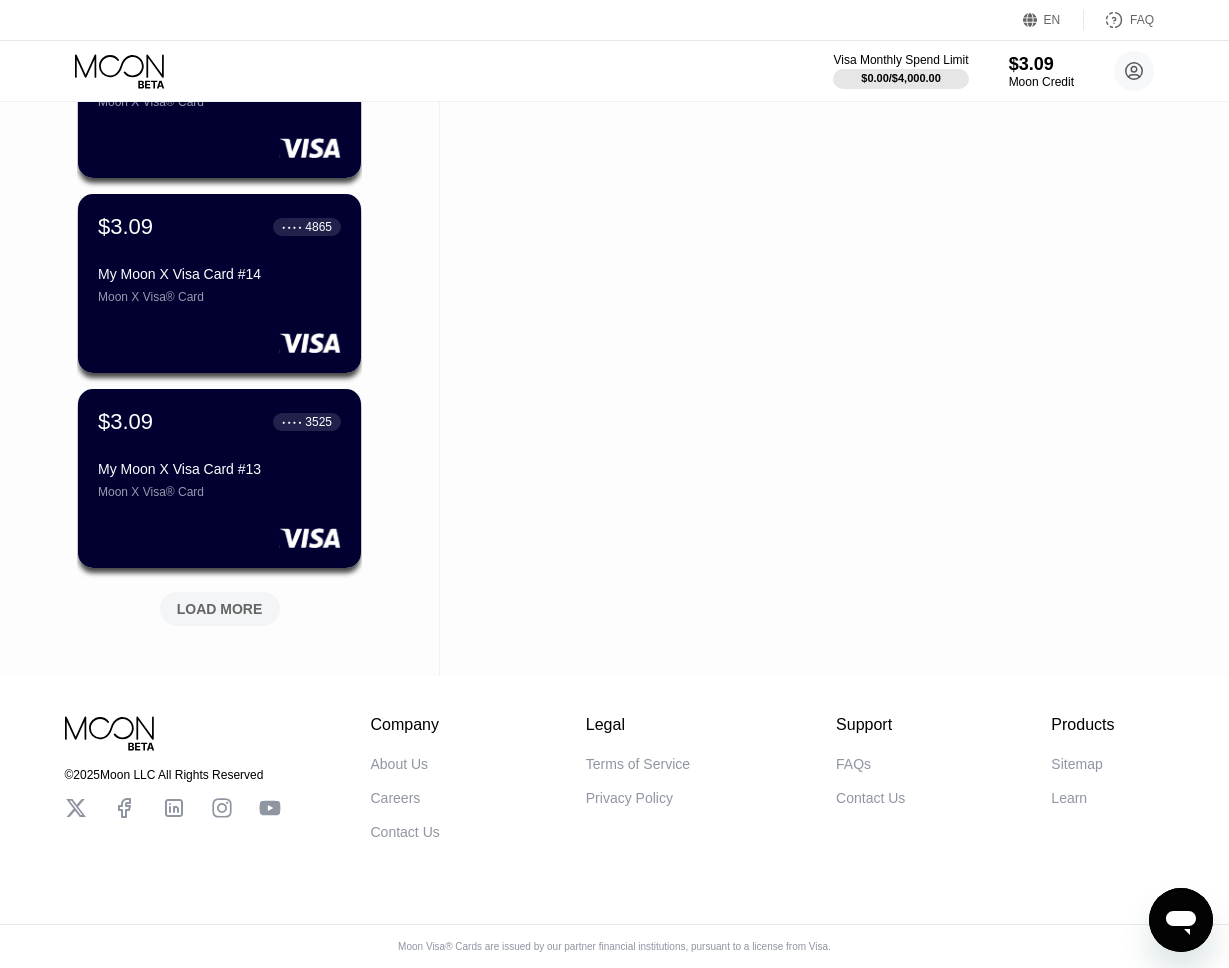 click on "LOAD MORE" at bounding box center (220, 609) 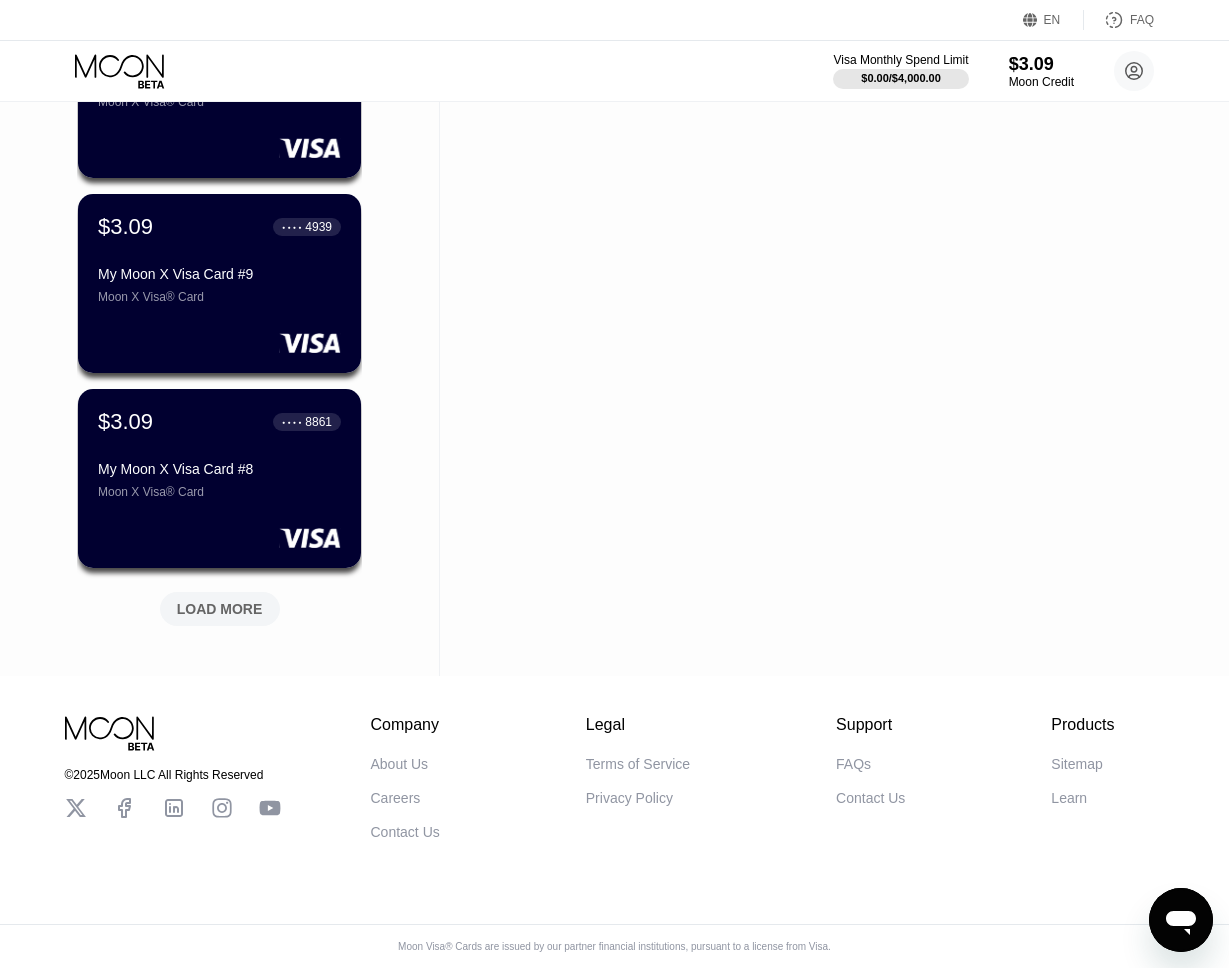 scroll, scrollTop: 2611, scrollLeft: 0, axis: vertical 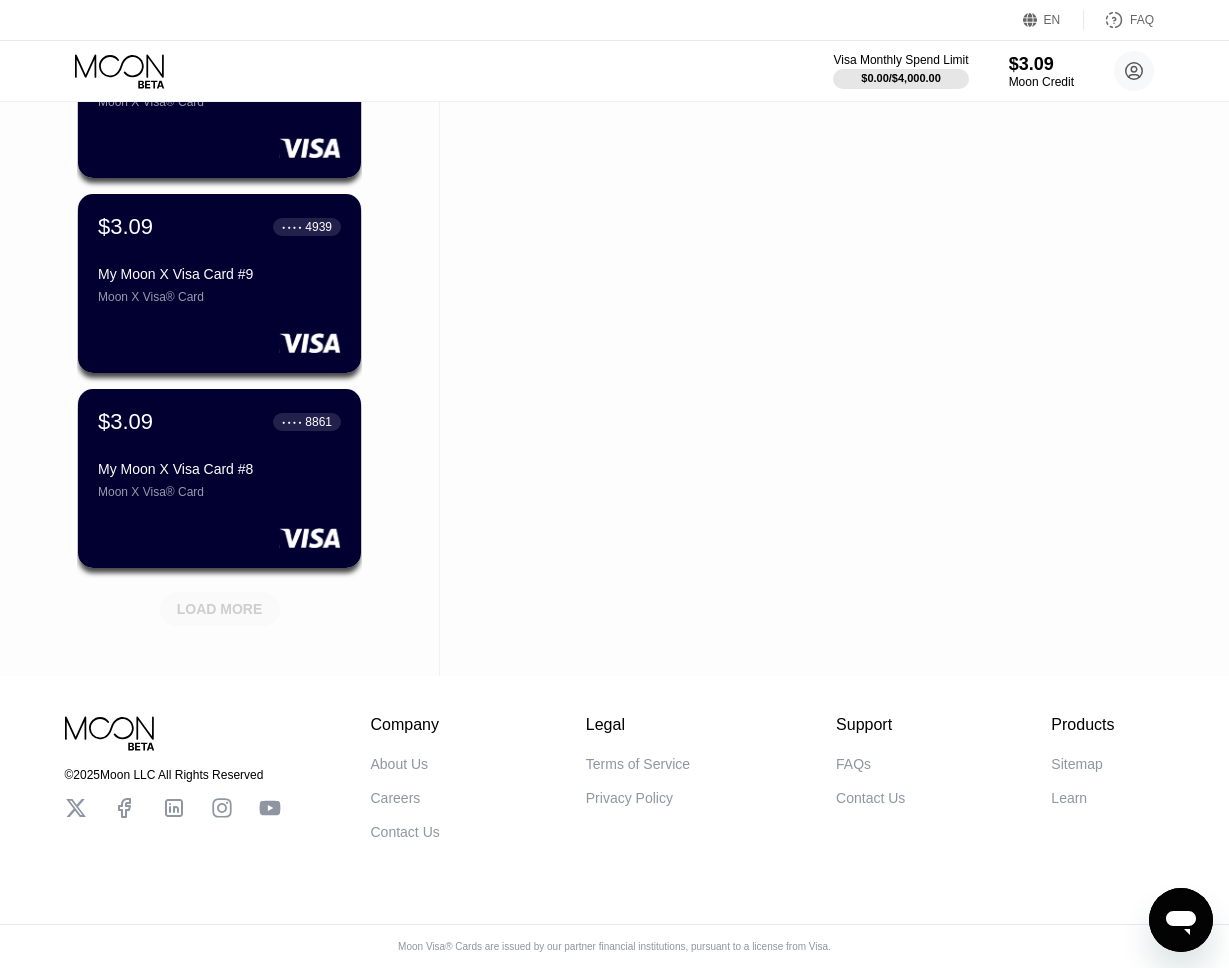click on "LOAD MORE" at bounding box center [220, 609] 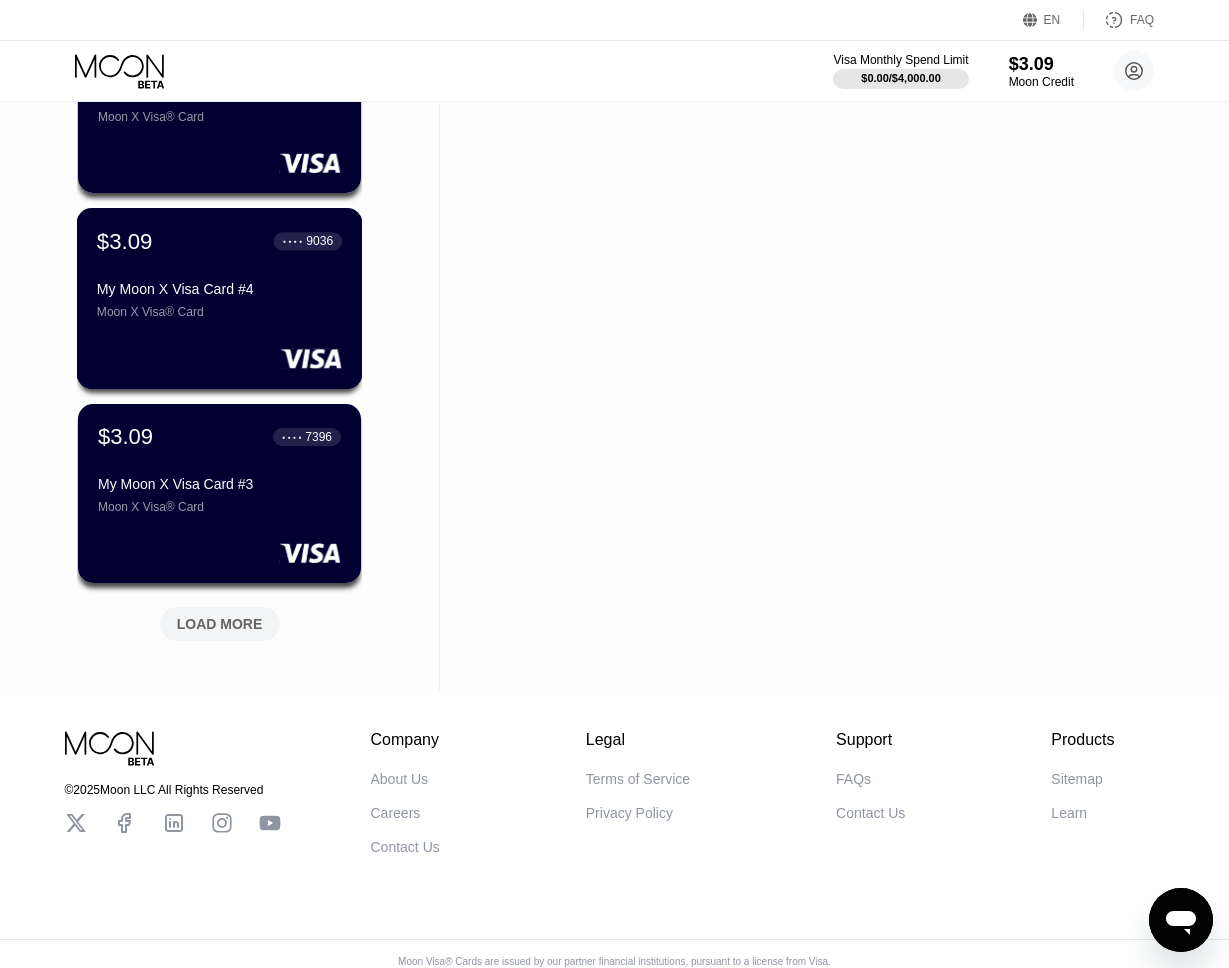 scroll, scrollTop: 3586, scrollLeft: 0, axis: vertical 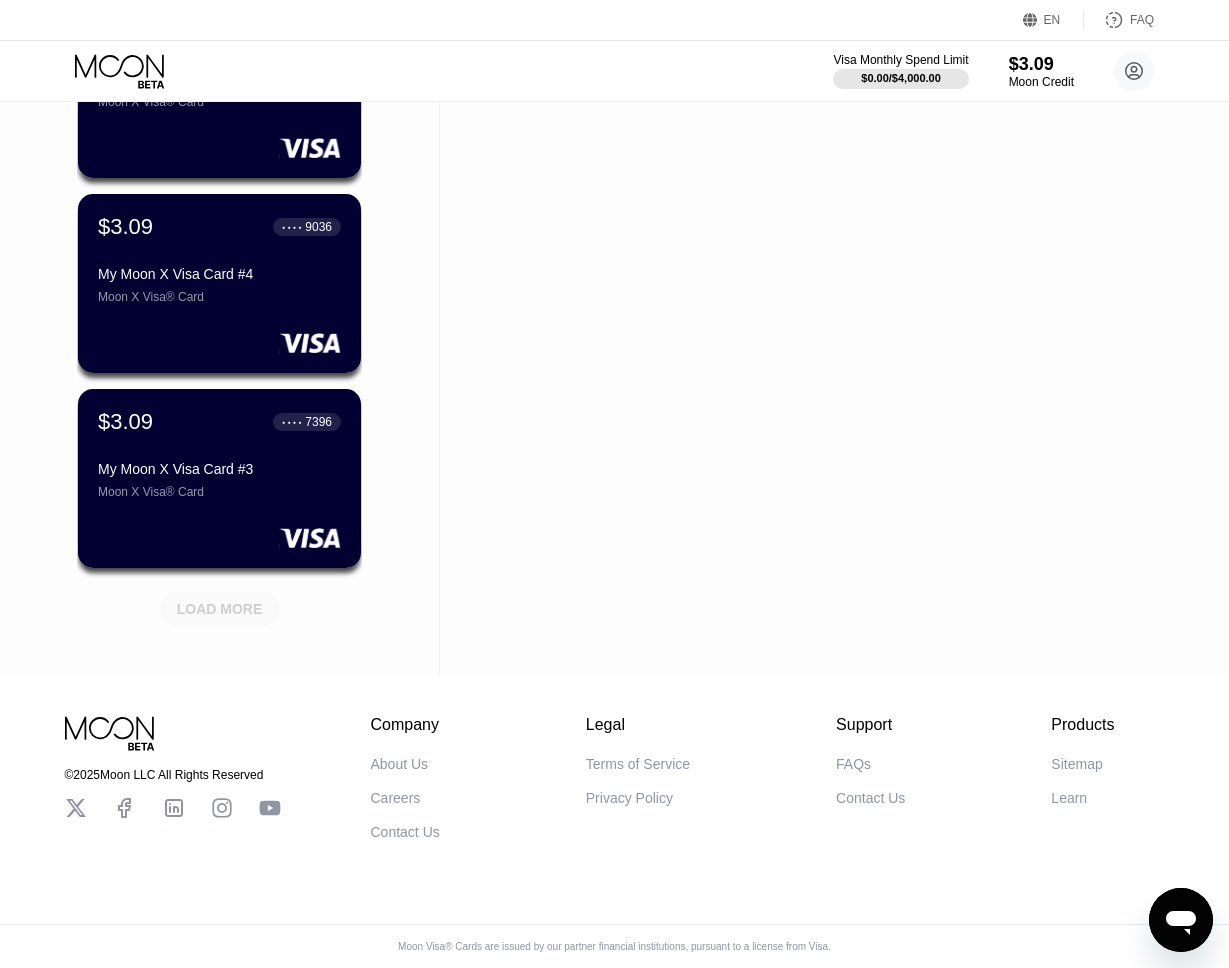 click on "LOAD MORE" at bounding box center [220, 609] 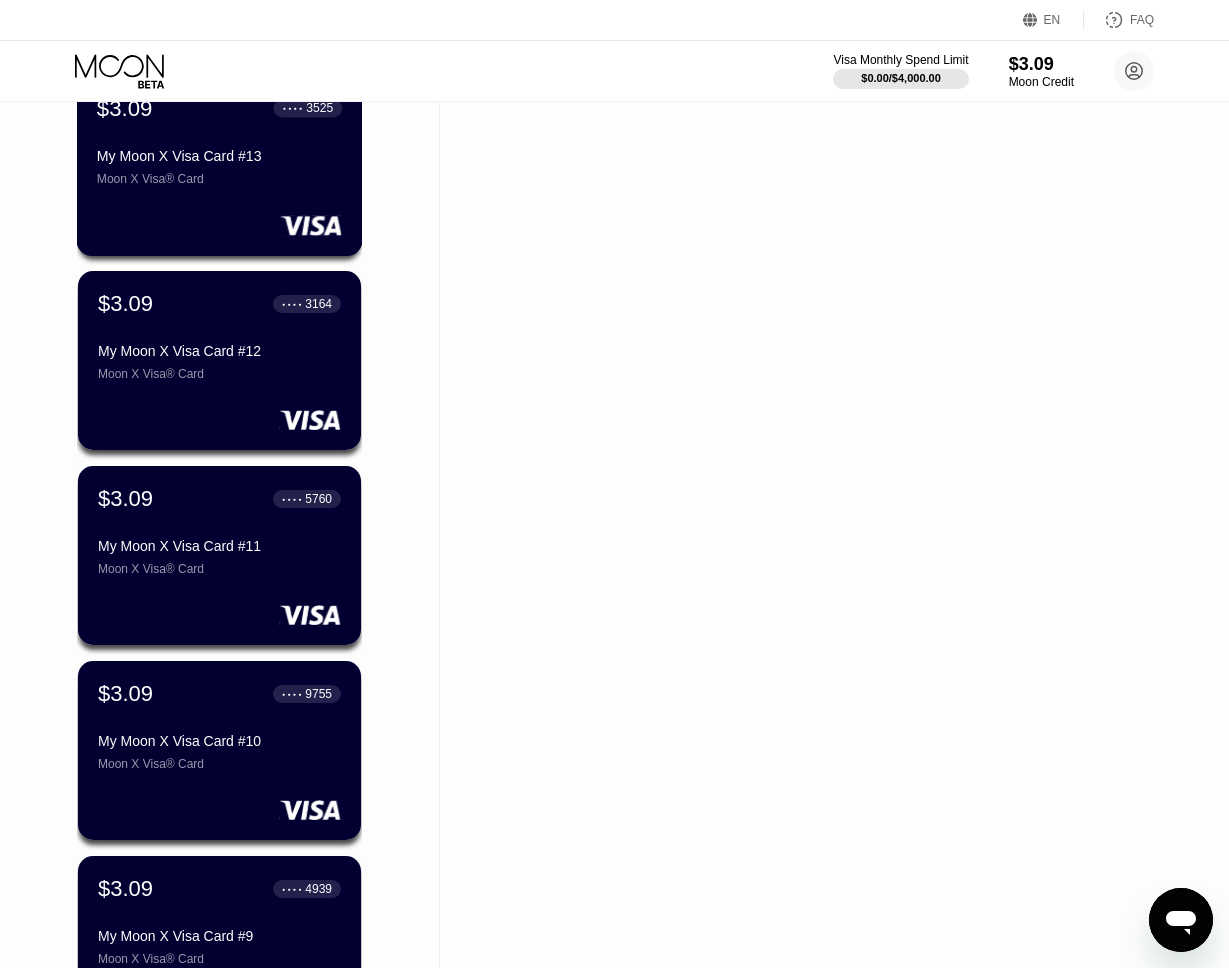 scroll, scrollTop: 1930, scrollLeft: 0, axis: vertical 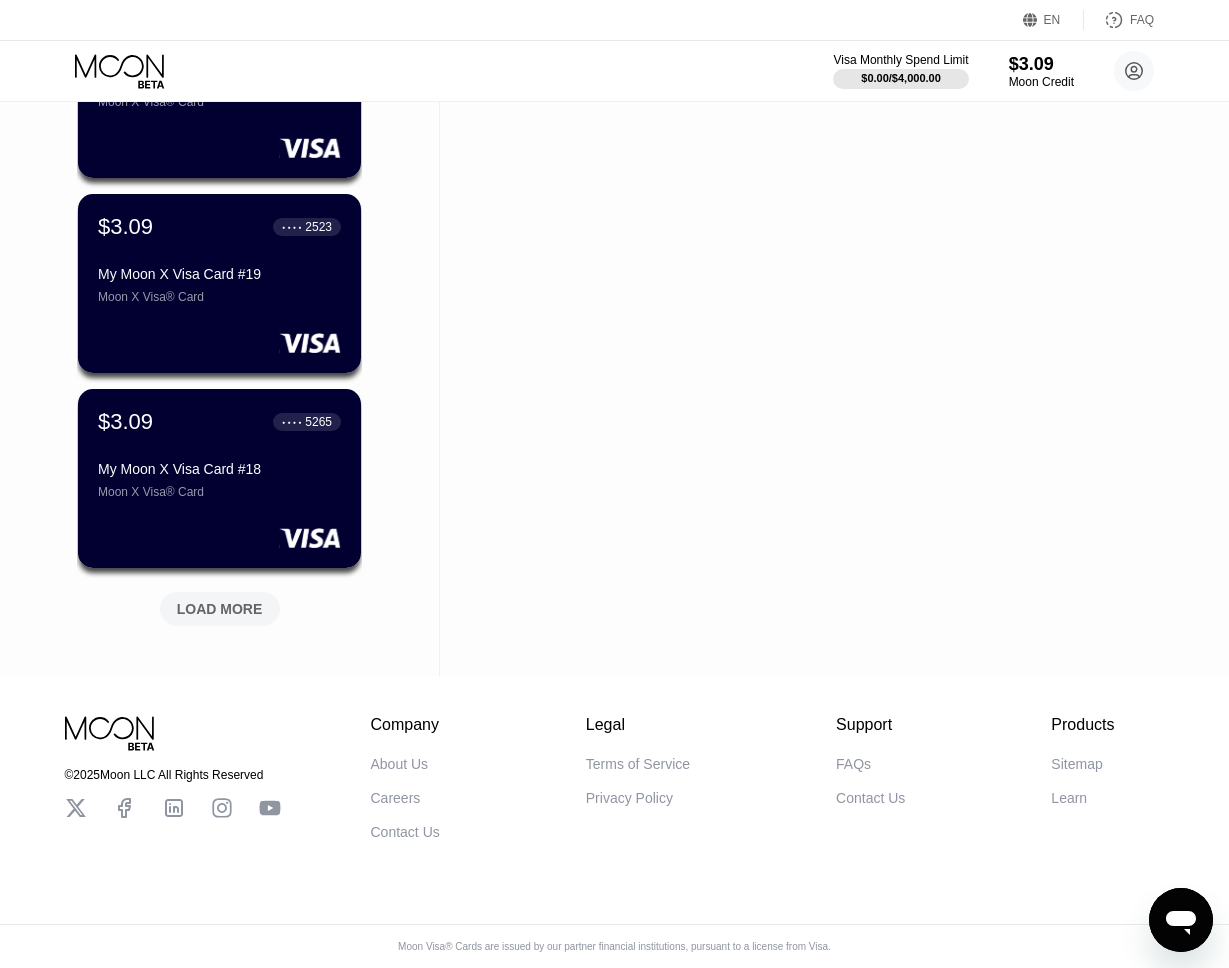 click on "LOAD MORE" at bounding box center (220, 609) 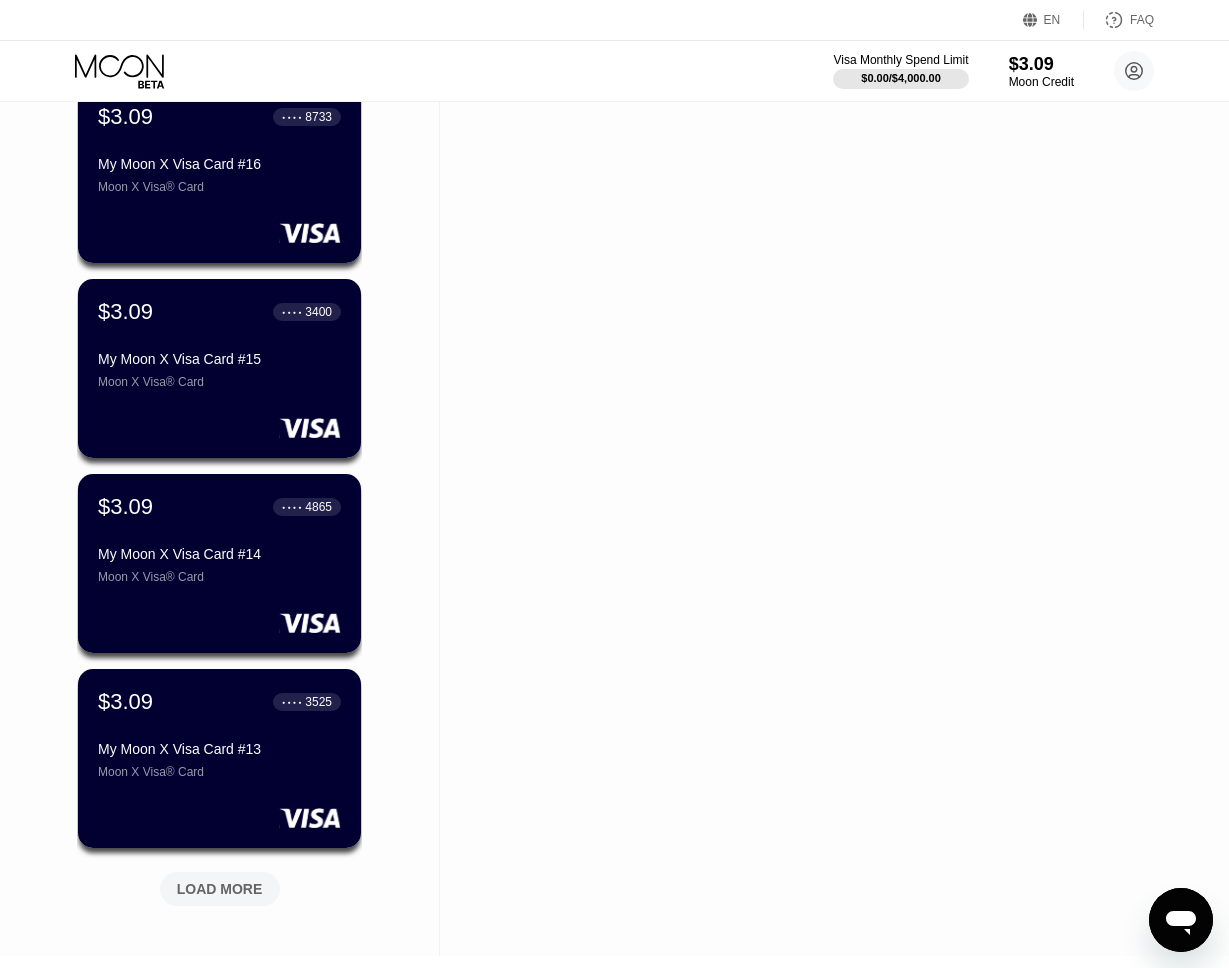 scroll, scrollTop: 1361, scrollLeft: 0, axis: vertical 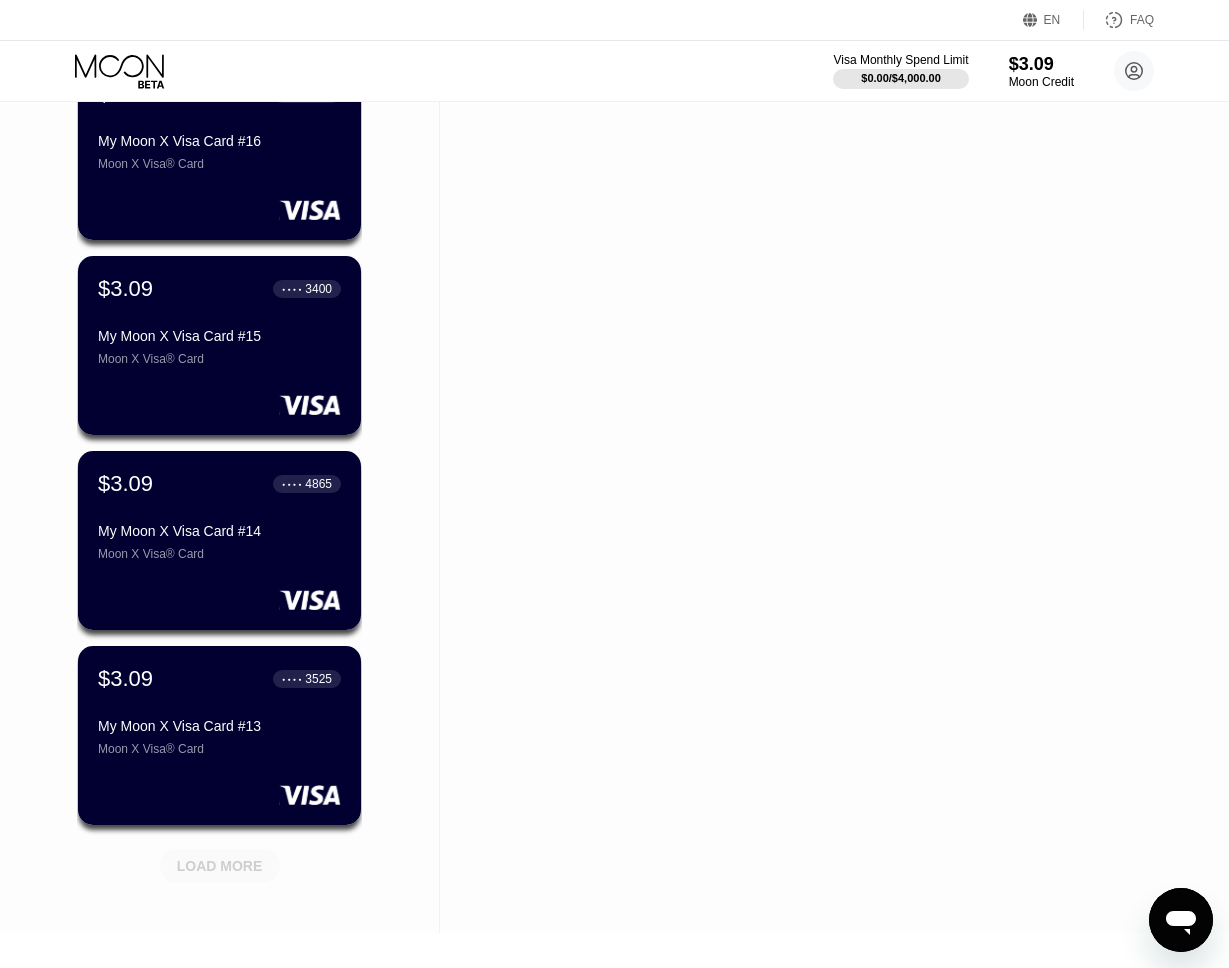 click on "LOAD MORE" at bounding box center [220, 866] 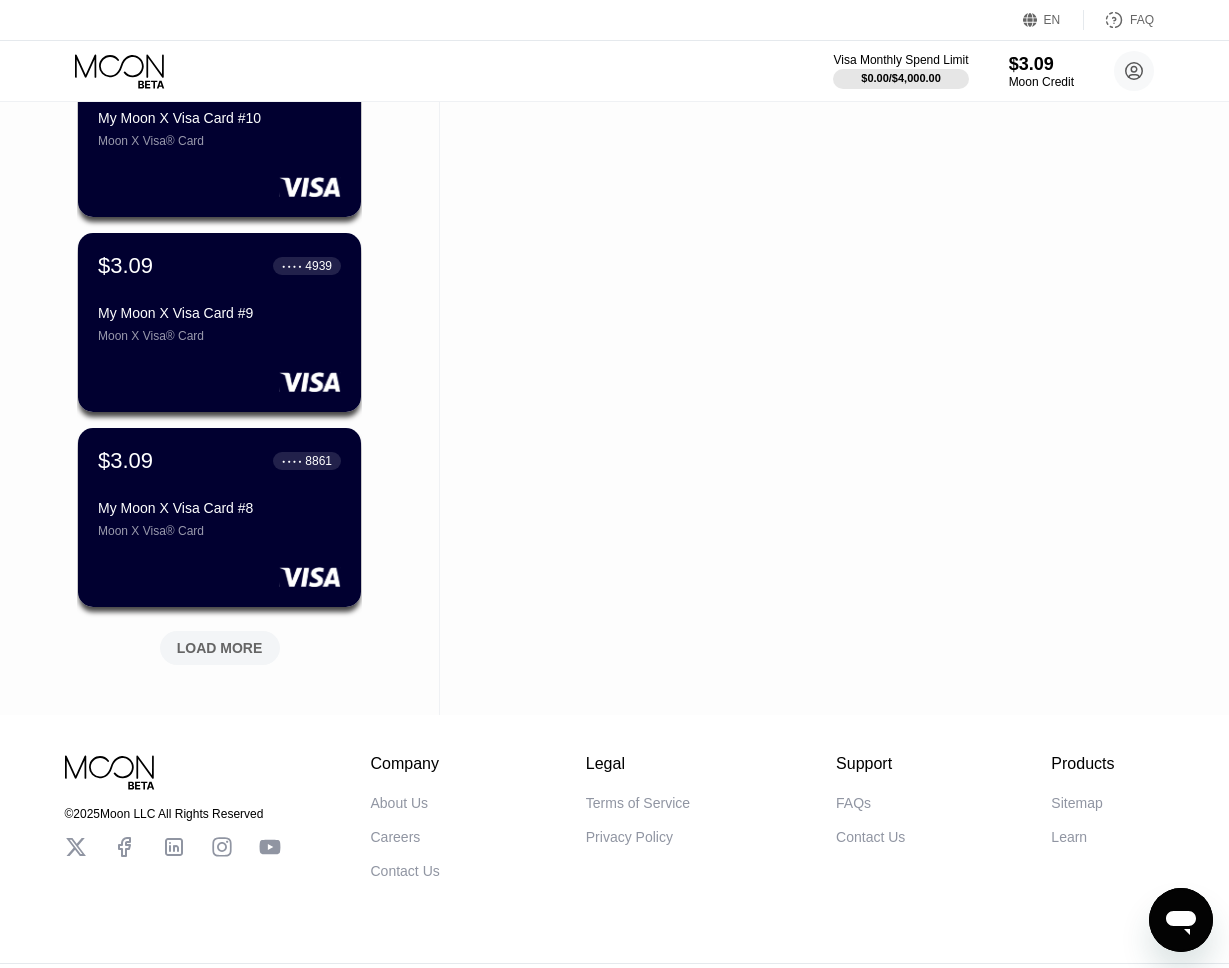 scroll, scrollTop: 2611, scrollLeft: 0, axis: vertical 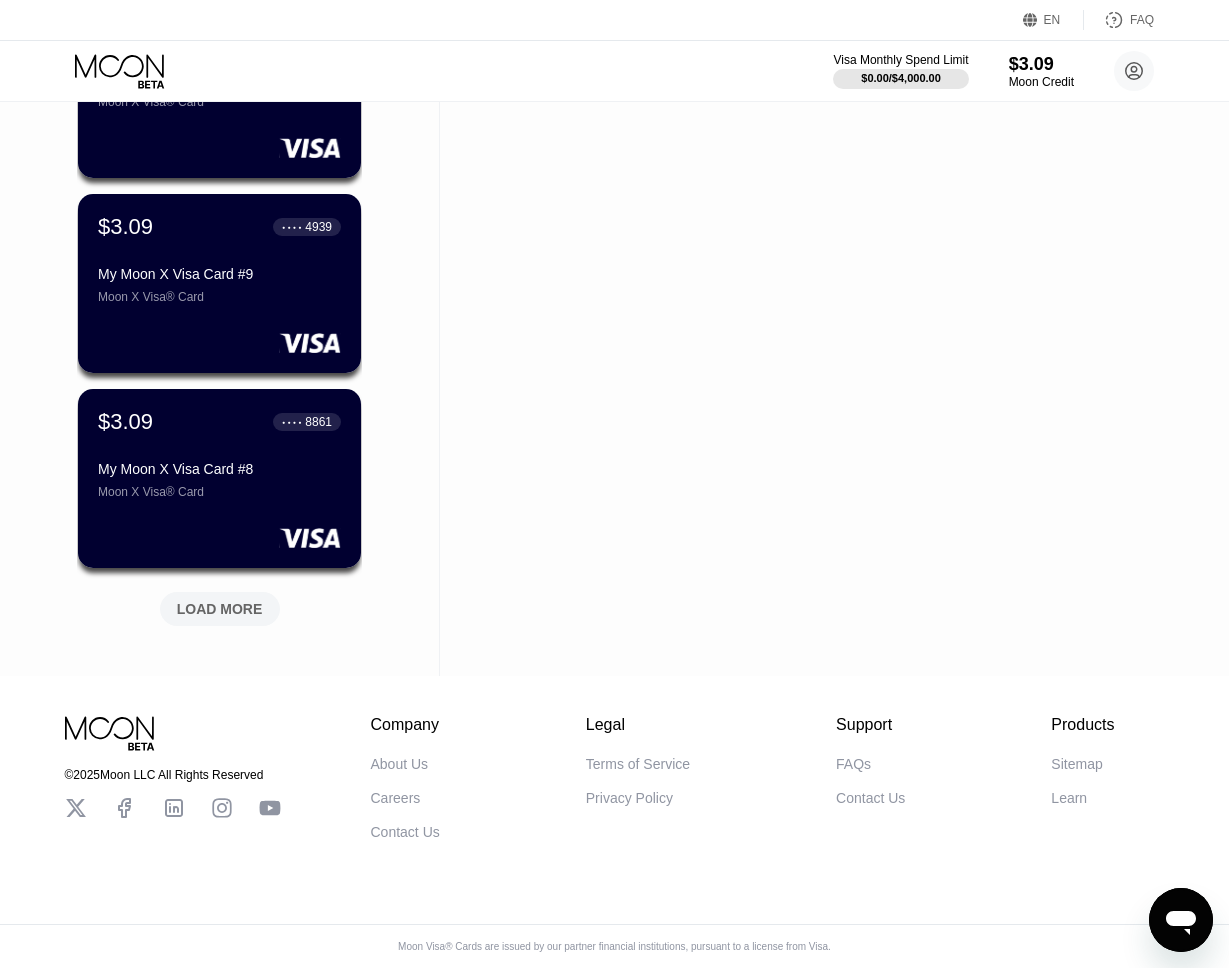 click on "LOAD MORE" at bounding box center [220, 609] 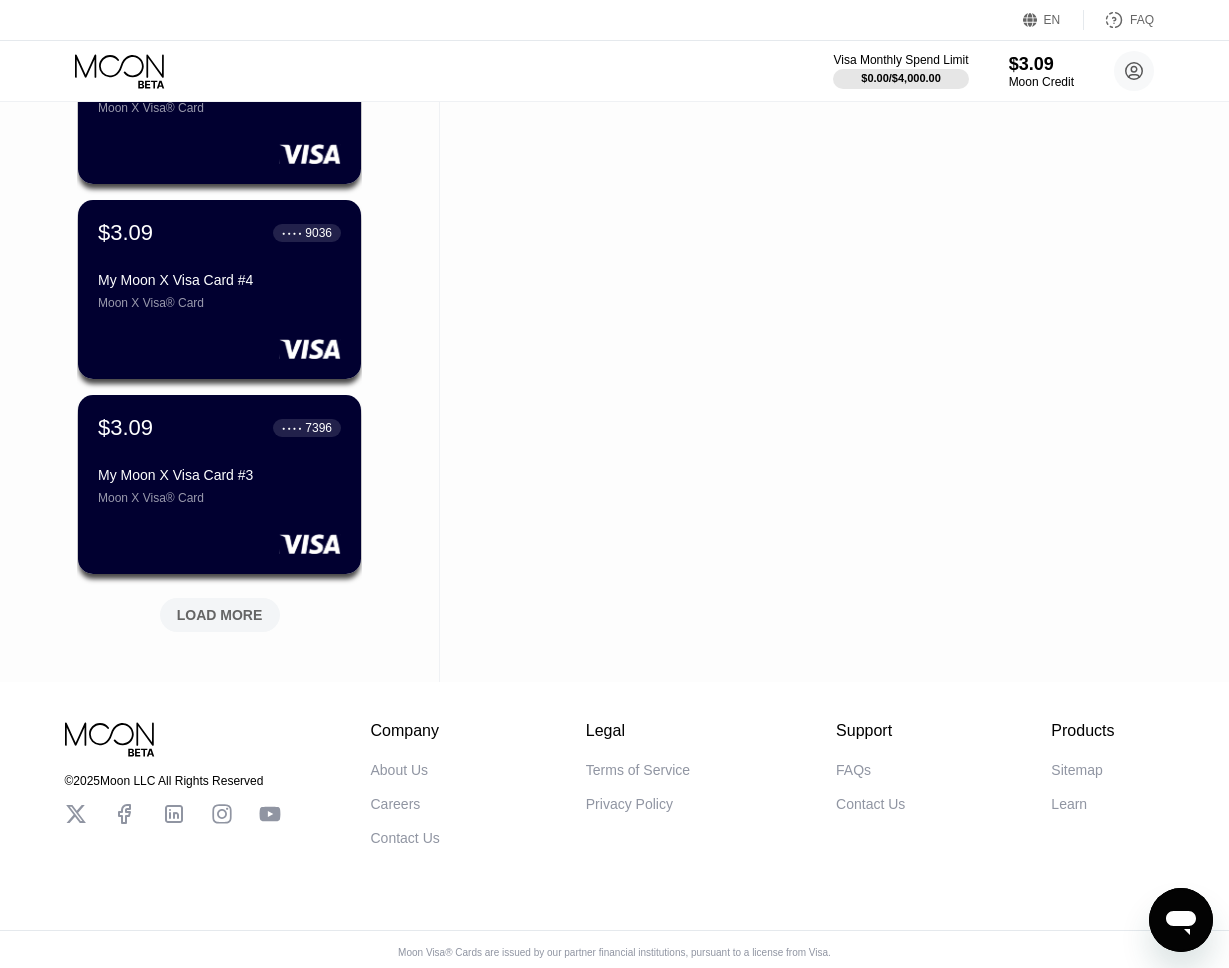 scroll, scrollTop: 3586, scrollLeft: 0, axis: vertical 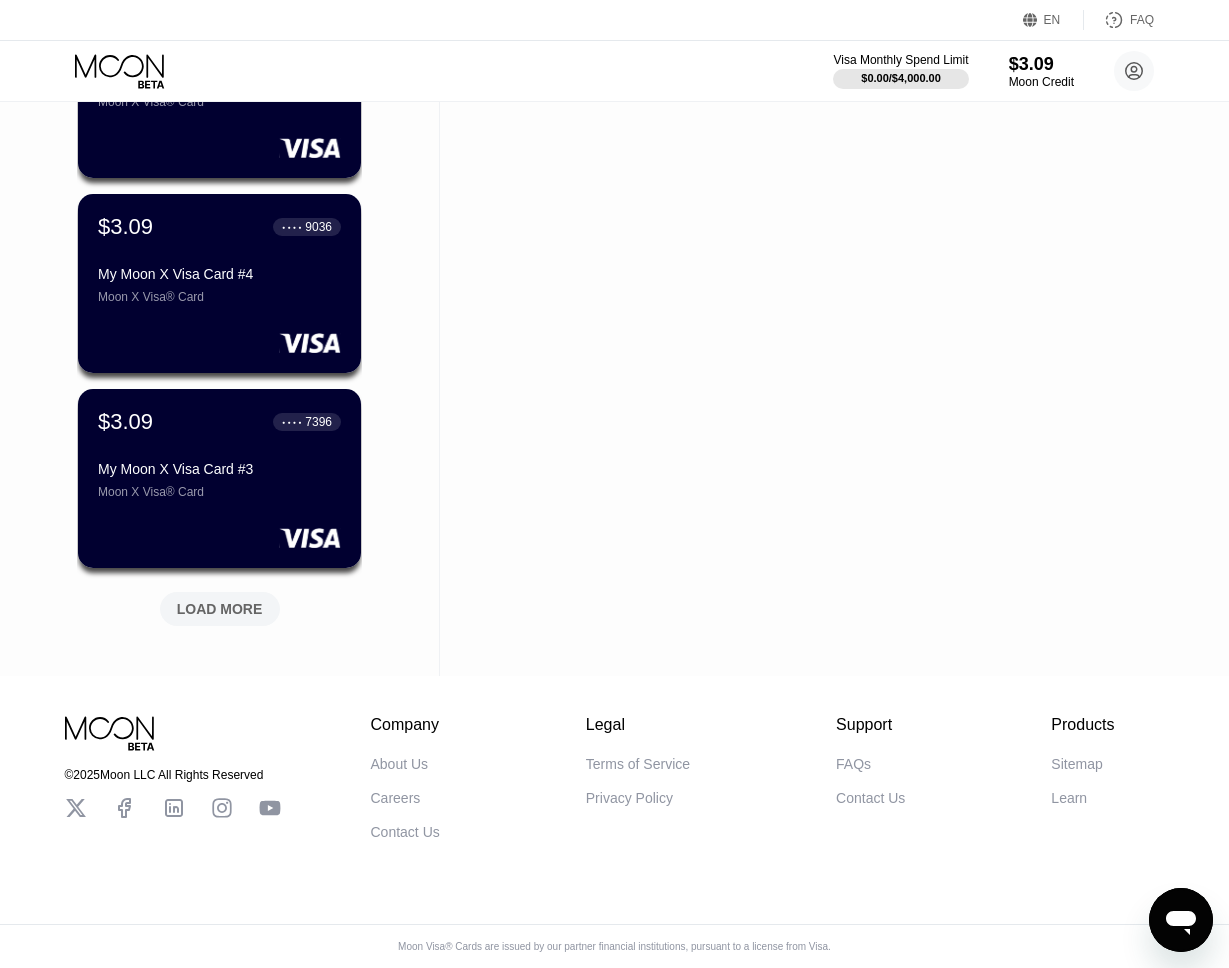 click on "LOAD MORE" at bounding box center (220, 609) 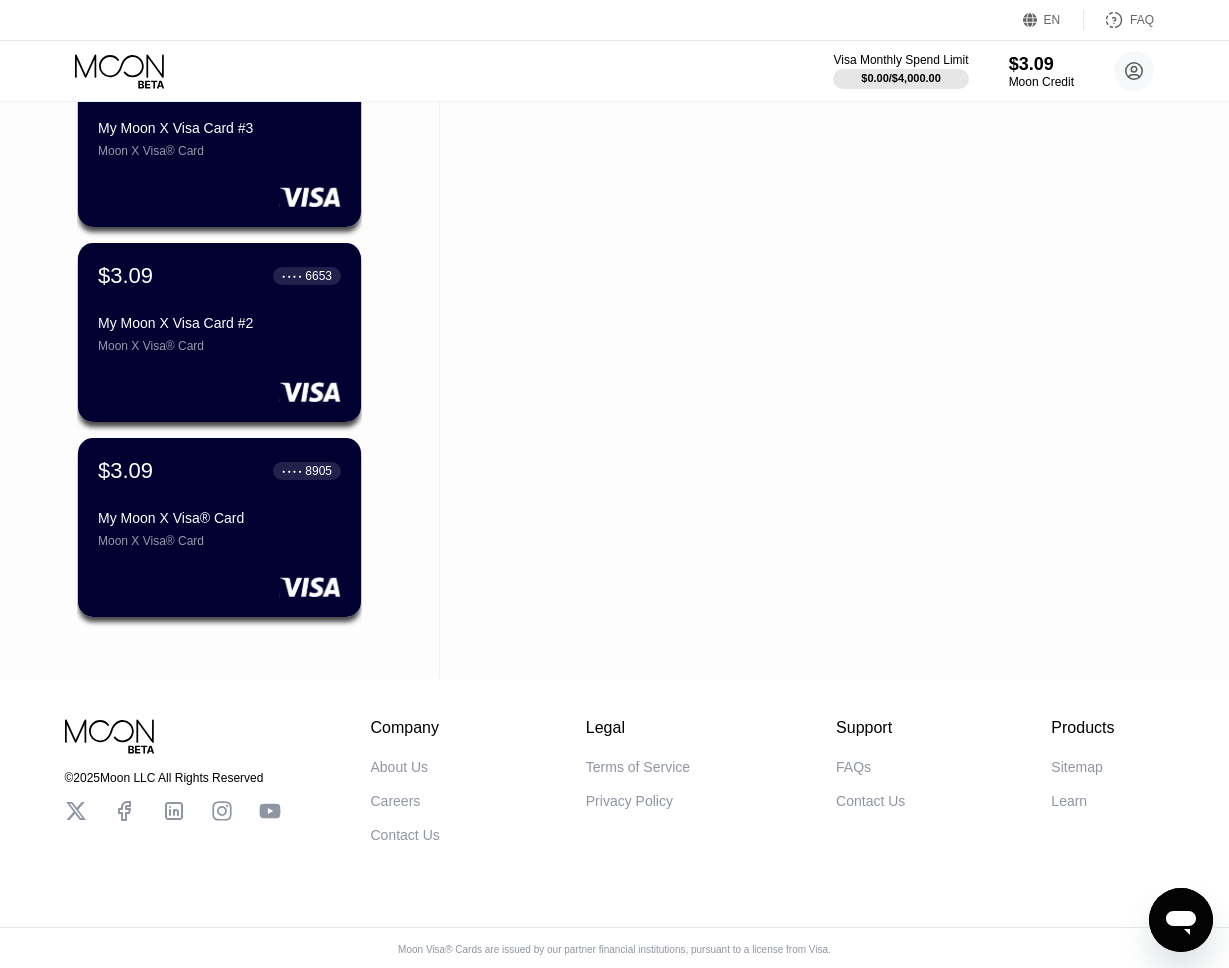 scroll, scrollTop: 3930, scrollLeft: 0, axis: vertical 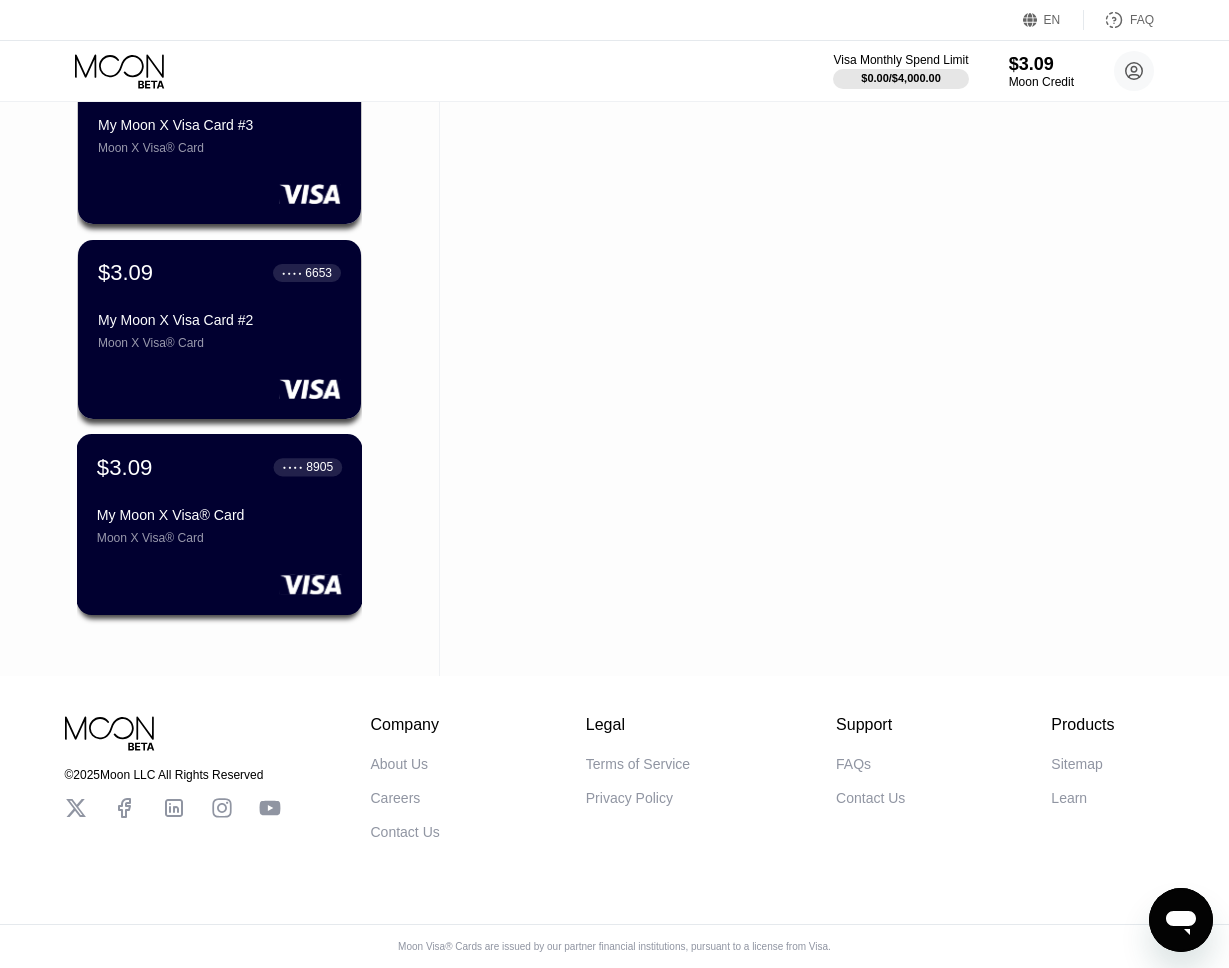 click on "$3.09 ● ● ● ● 8905 My Moon X Visa® Card Moon X Visa® Card" at bounding box center [219, 499] 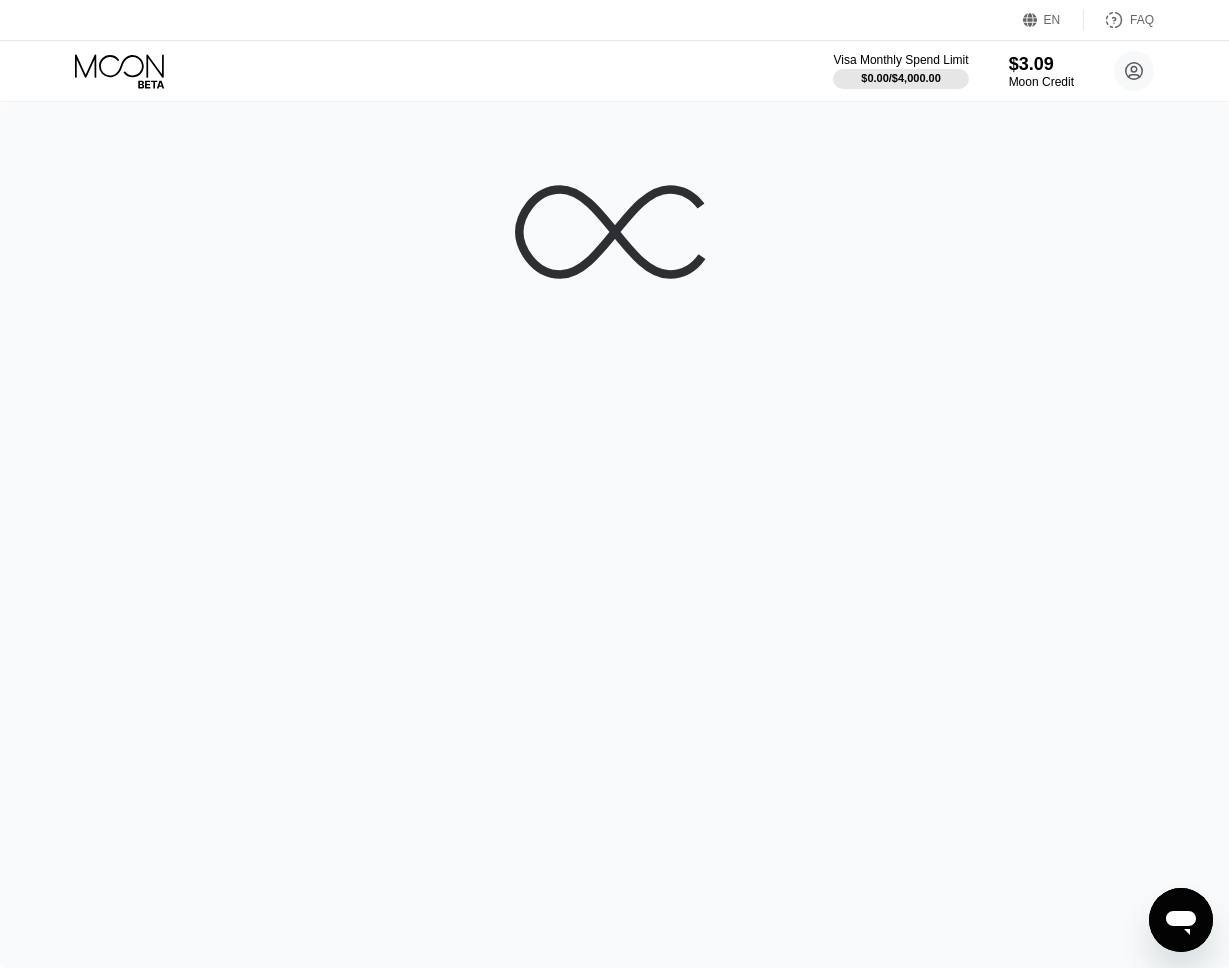 scroll, scrollTop: 0, scrollLeft: 0, axis: both 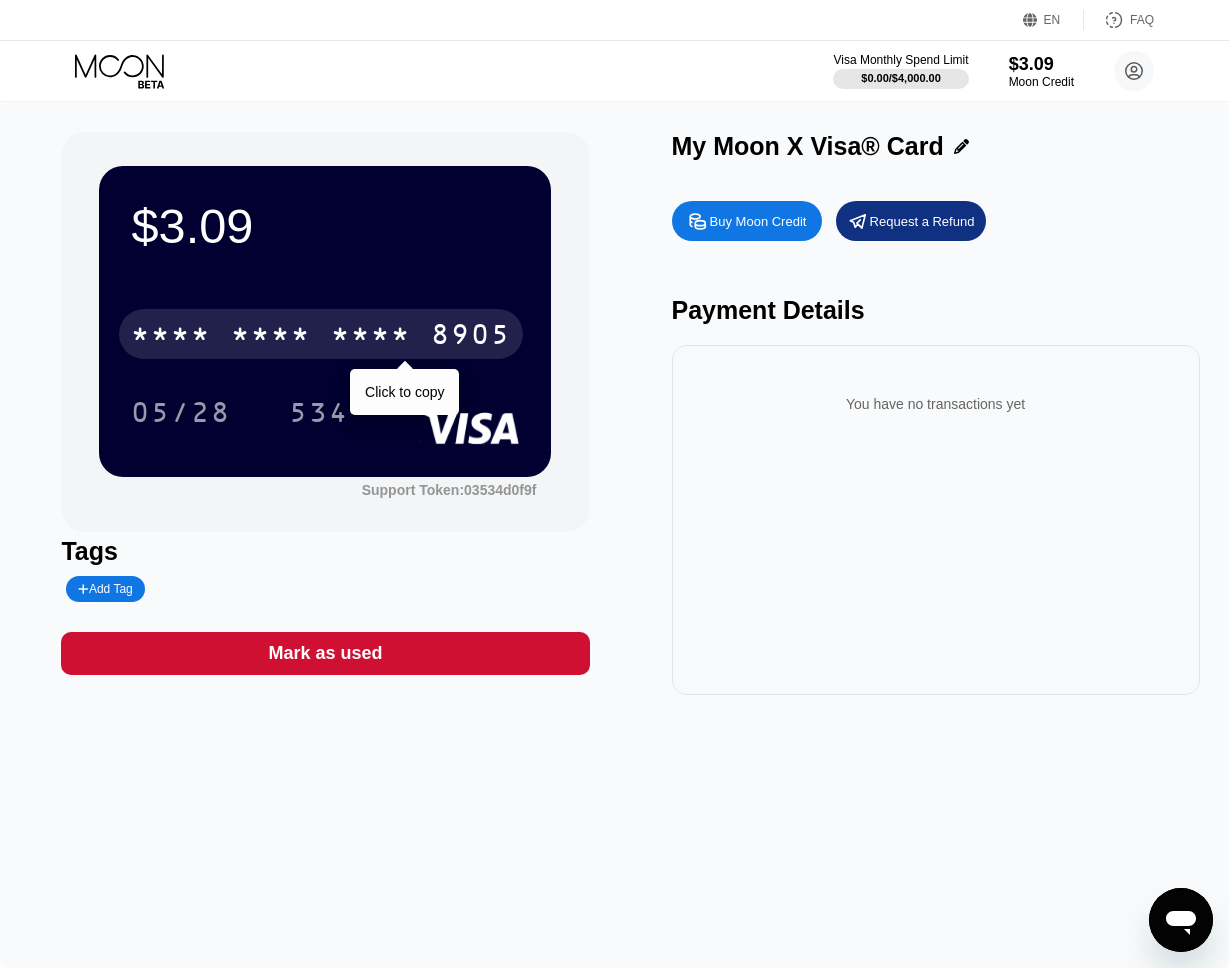 click on "8905" at bounding box center (471, 337) 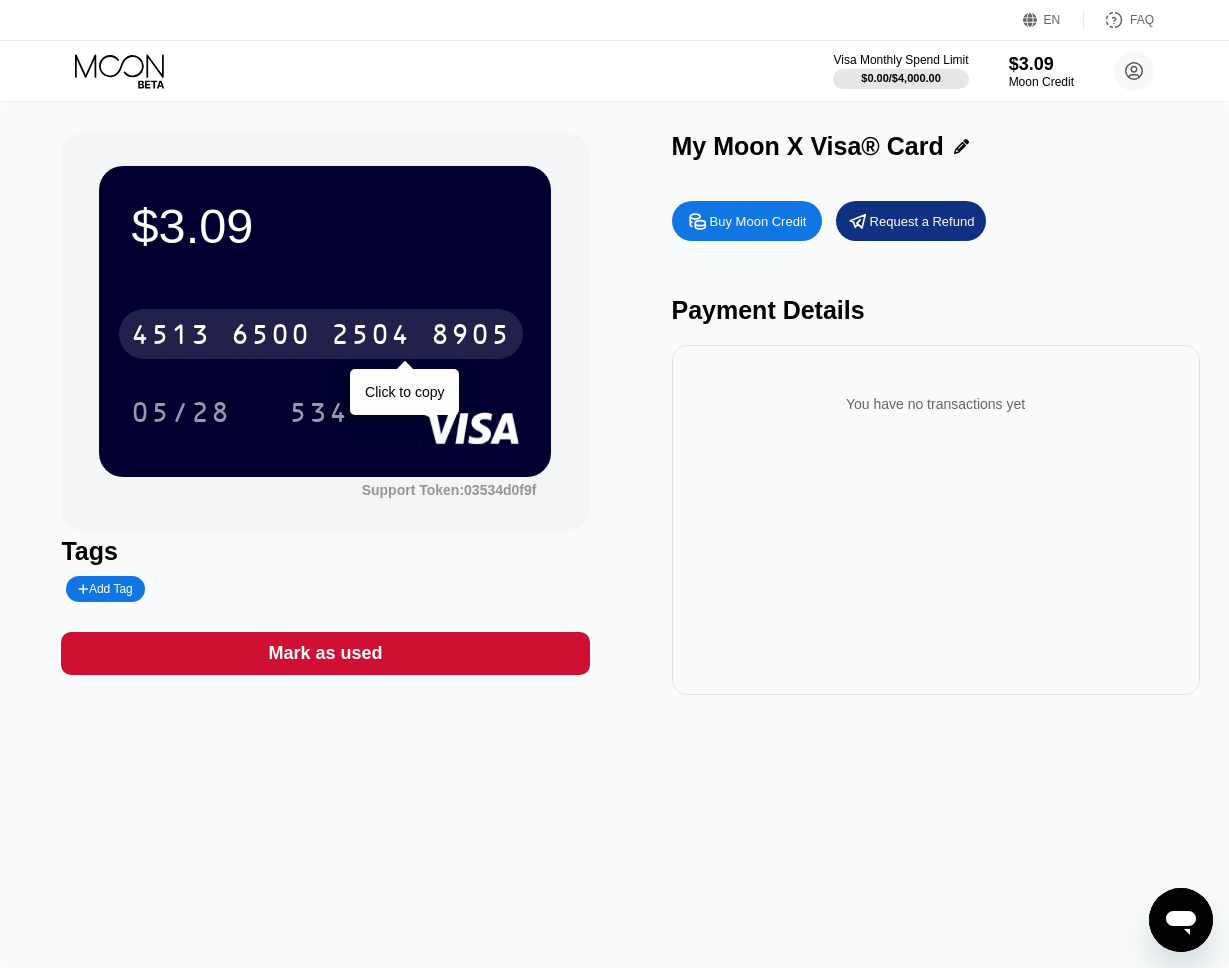 click on "2504" at bounding box center (371, 337) 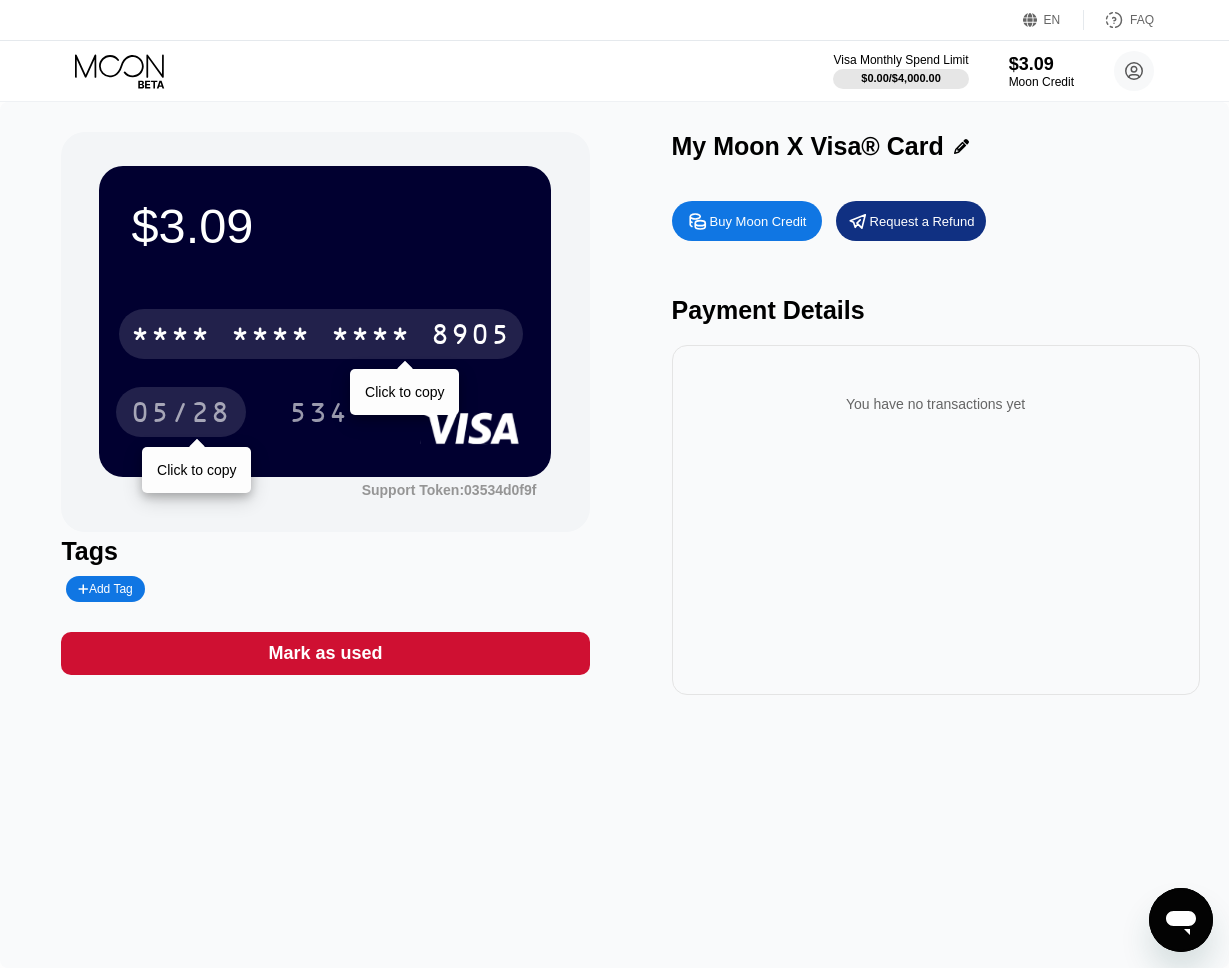 click on "05/28" at bounding box center [181, 415] 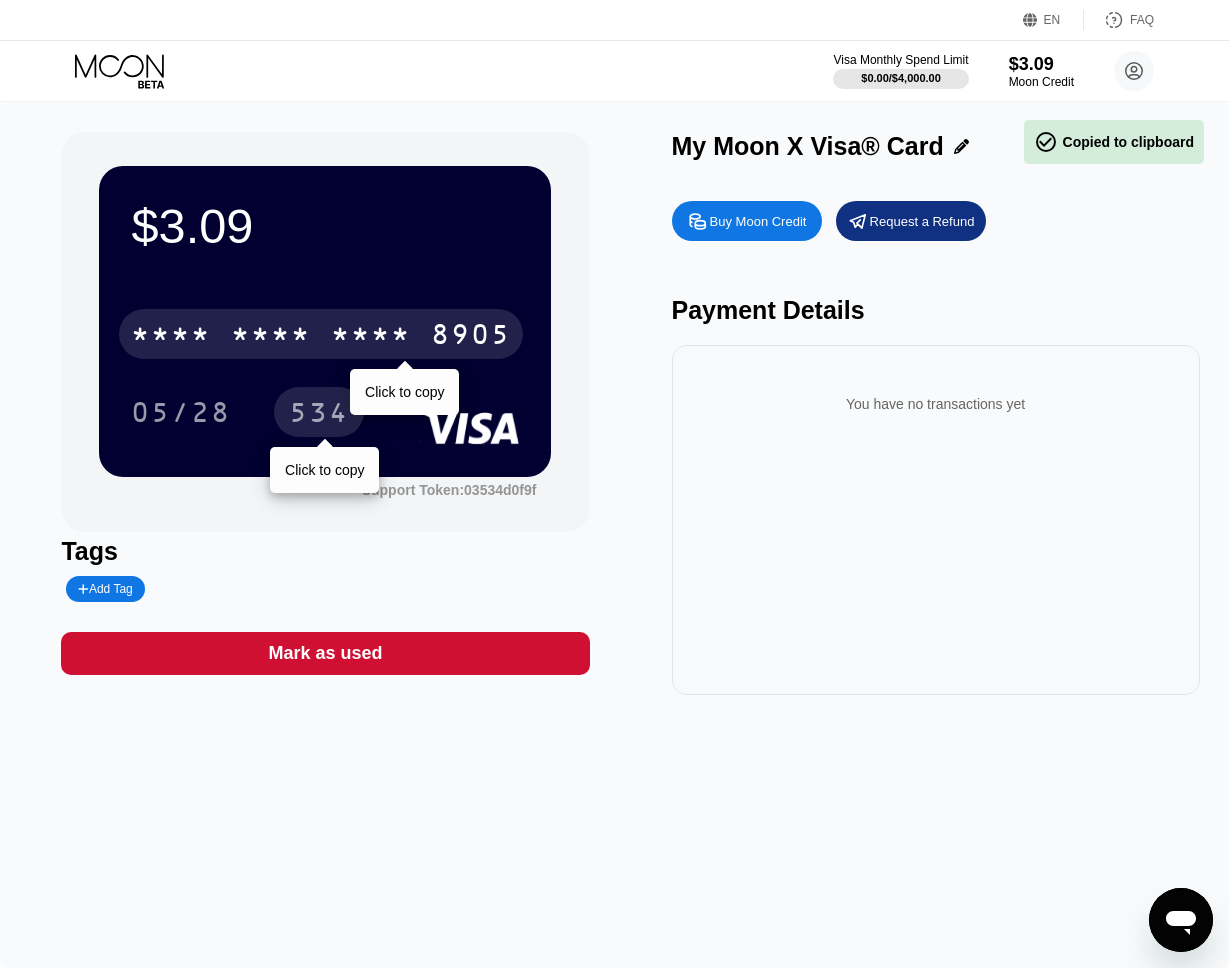 click on "534" at bounding box center (319, 415) 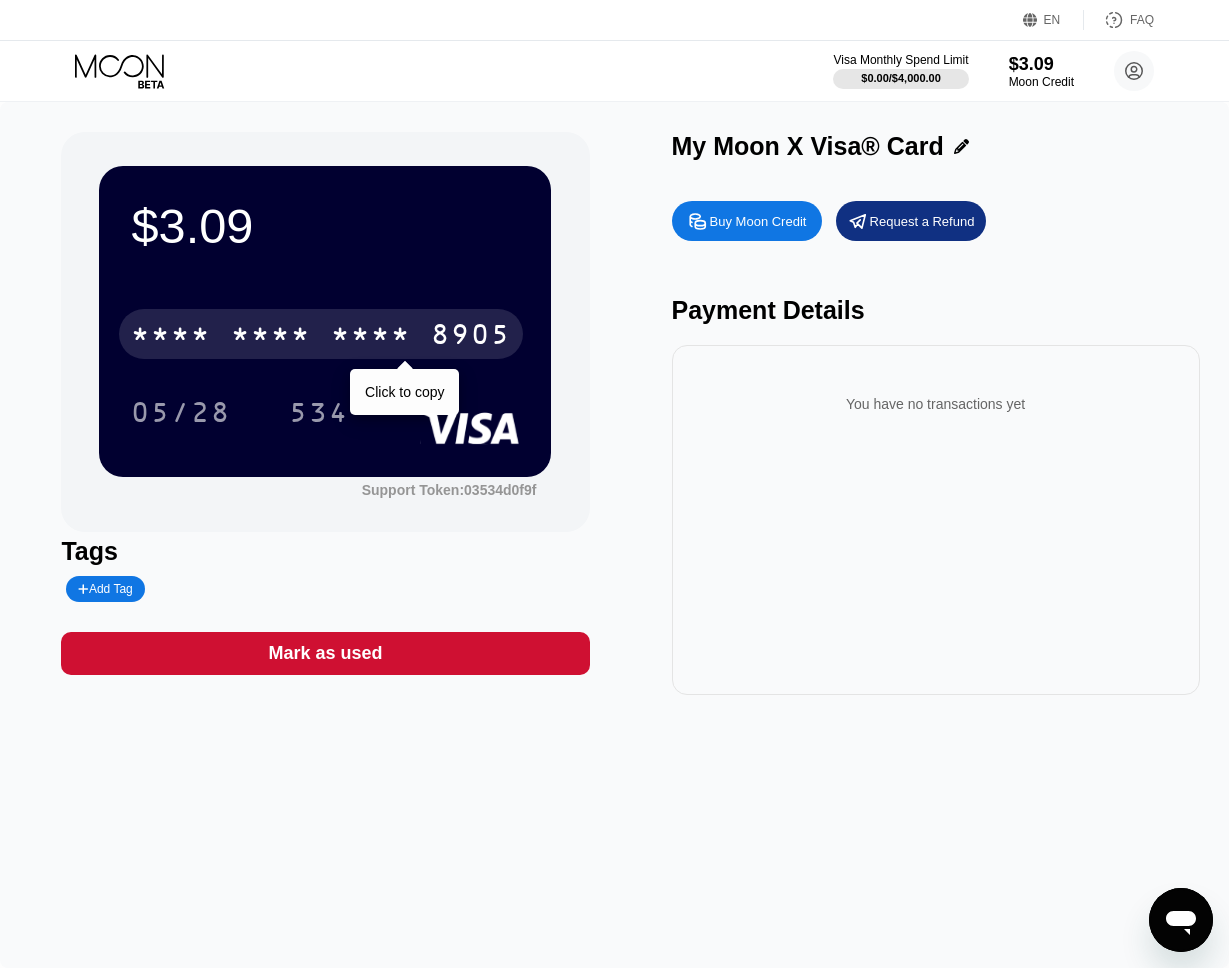 click on "$3.09 * * * * * * * * * * * * 8905 Click to copy 05/28 534 Support Token:  03534d0f9f" at bounding box center (325, 332) 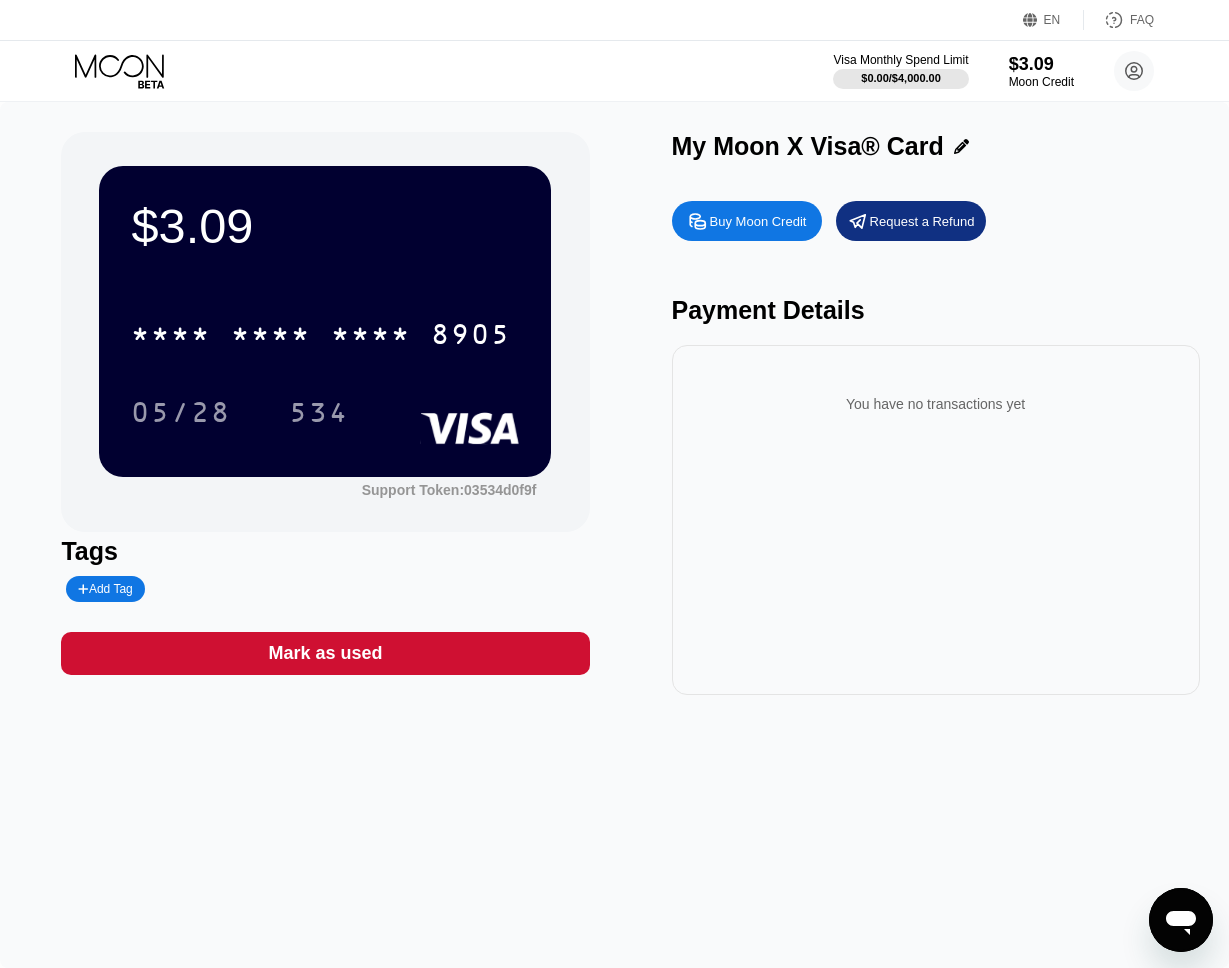 click on "$3.09" at bounding box center (325, 226) 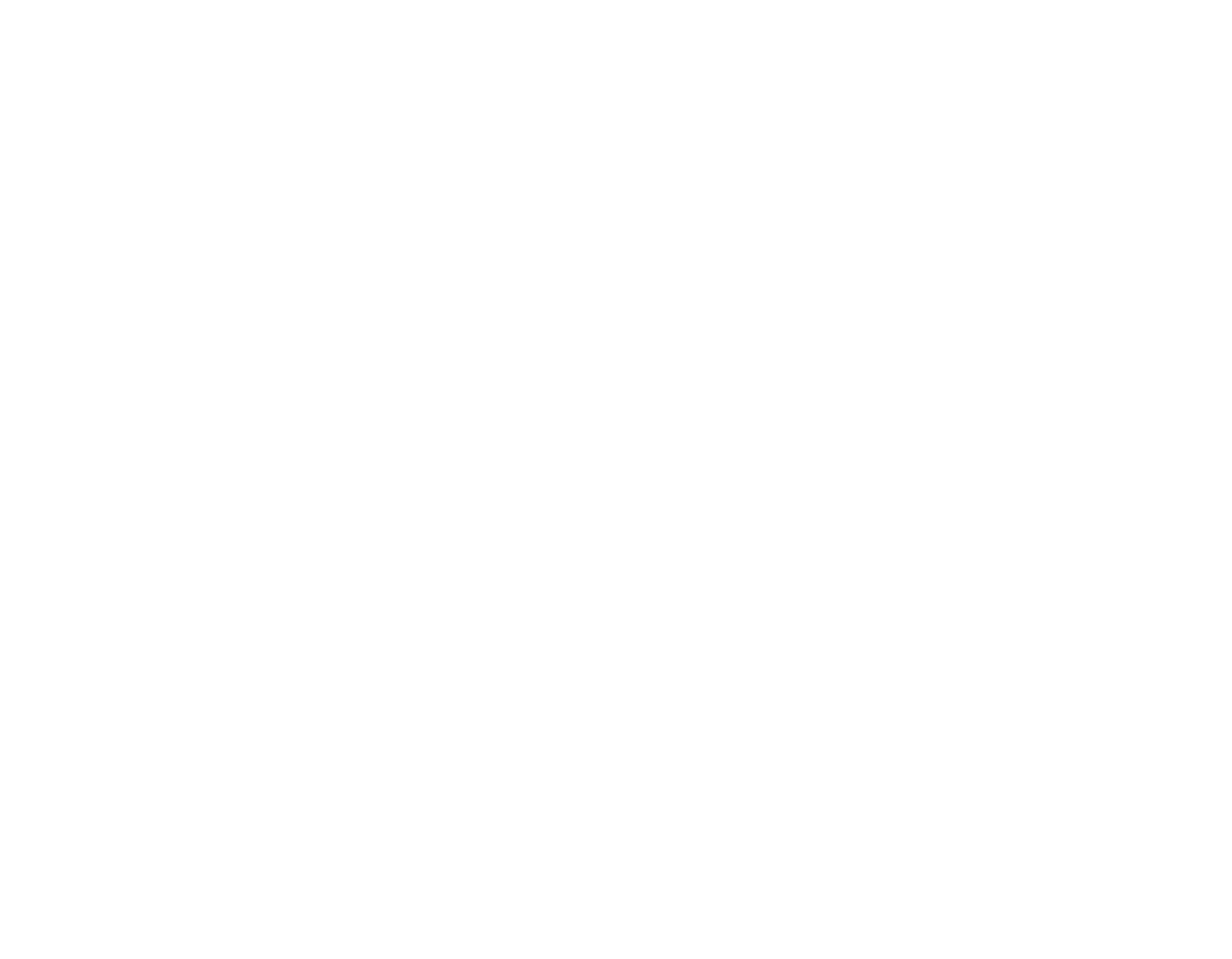 scroll, scrollTop: 0, scrollLeft: 0, axis: both 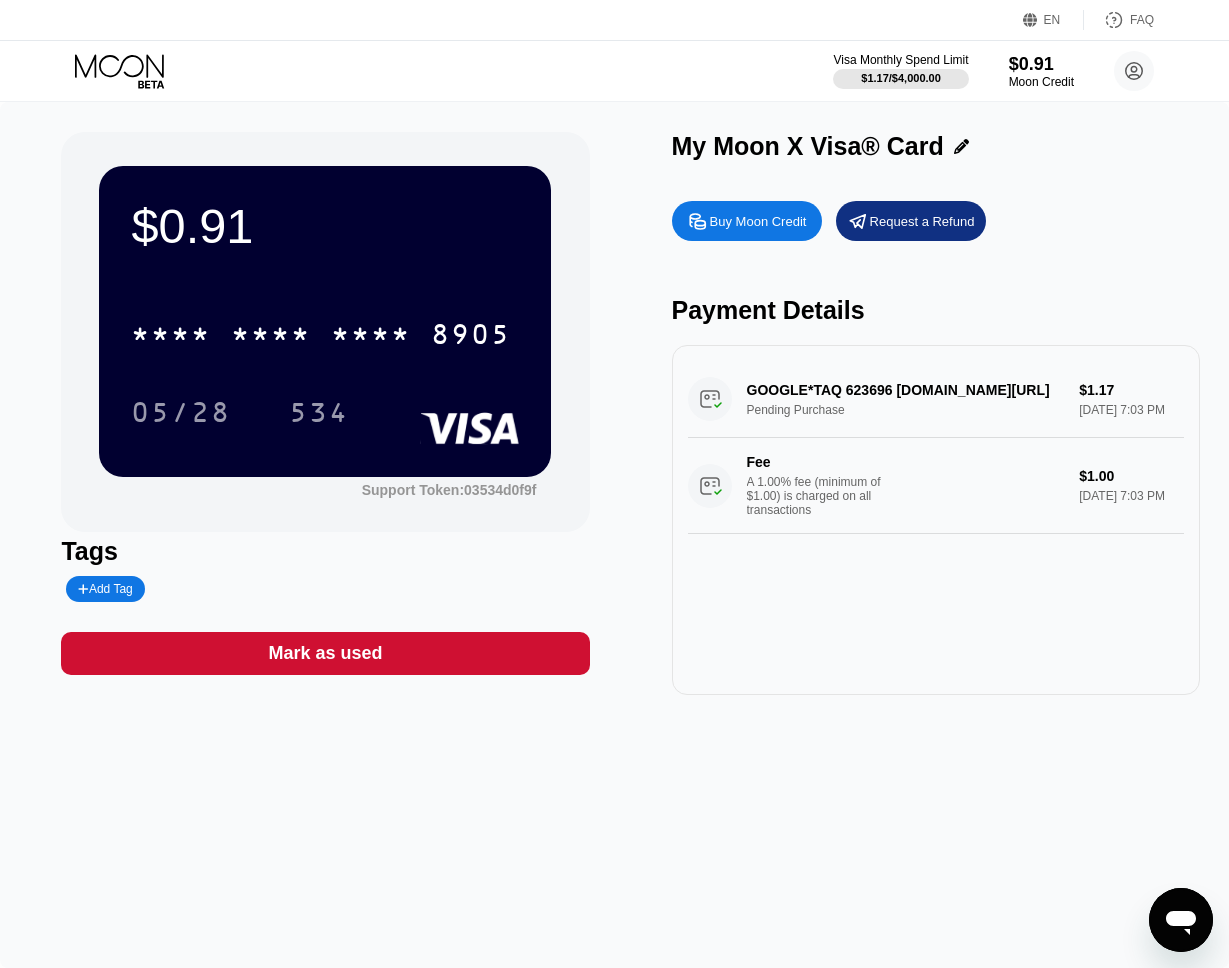 drag, startPoint x: 840, startPoint y: 405, endPoint x: 858, endPoint y: 400, distance: 18.681541 